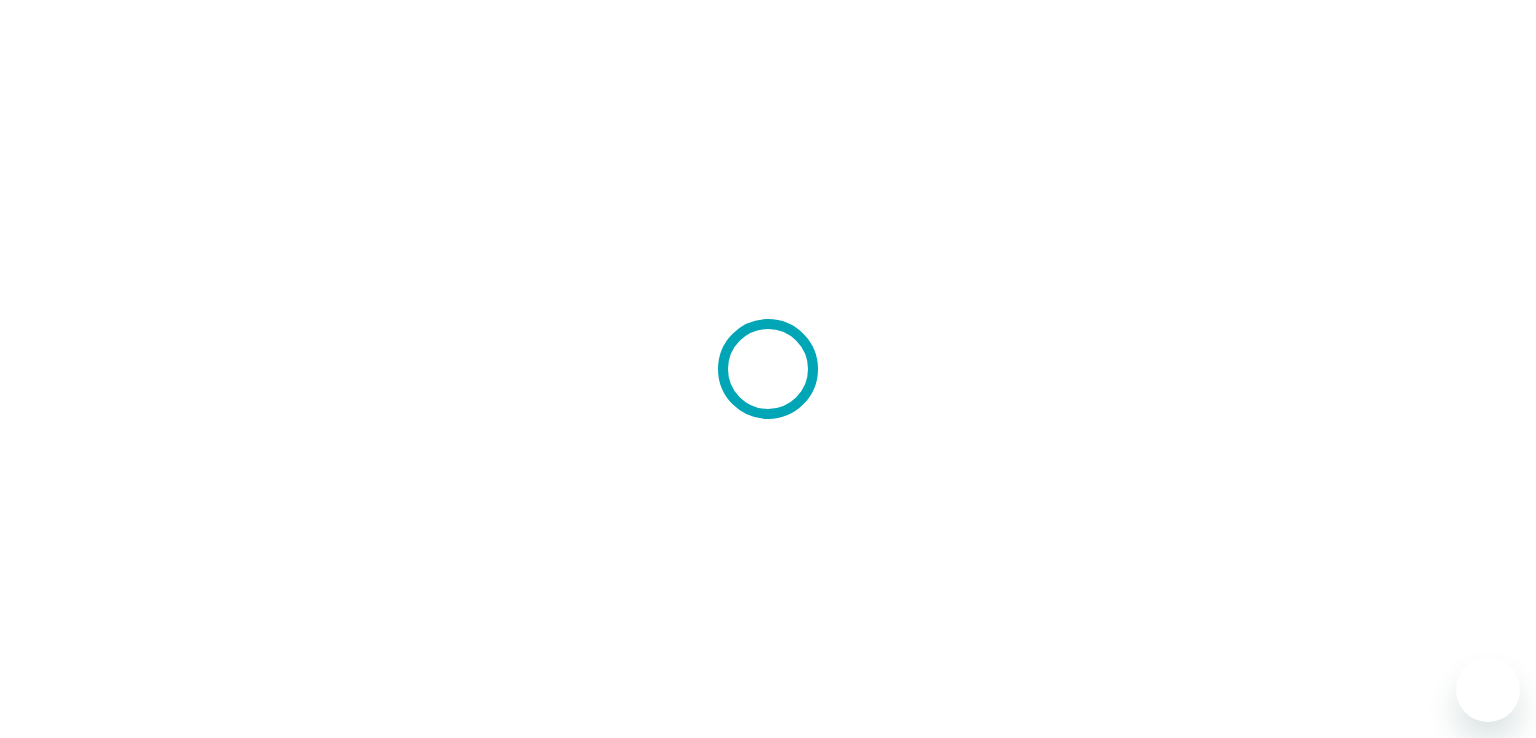 scroll, scrollTop: 0, scrollLeft: 0, axis: both 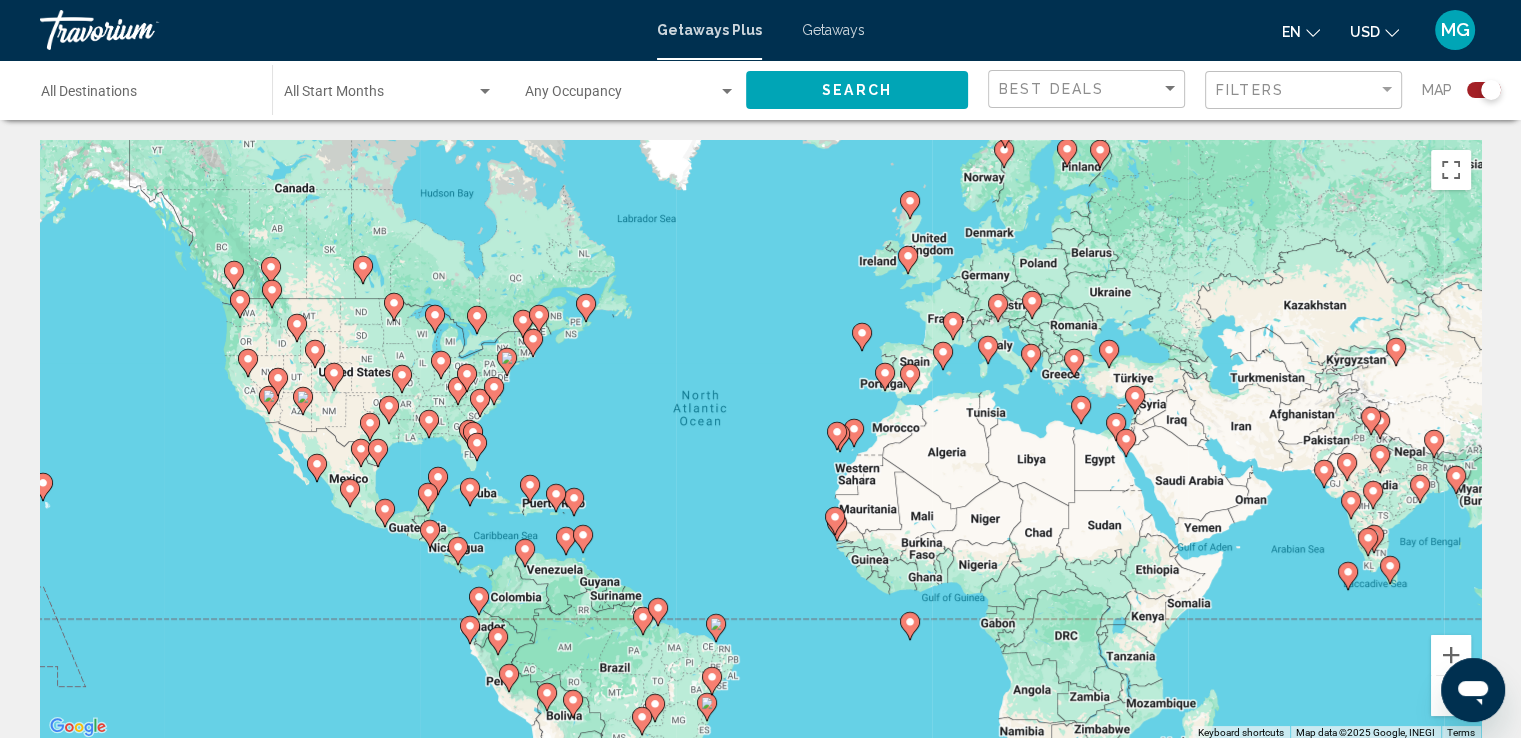 click on "To navigate the map with touch gestures double-tap and hold your finger on the map, then drag the map. ← Move left → Move right ↑ Move up ↓ Move down + Zoom in - Zoom out Home Jump left by 75% End Jump right by 75% Page Up Jump up by 75% Page Down Jump down by 75% To navigate, press the arrow keys. To activate drag with keyboard, press Alt + Enter. Once in keyboard drag state, use the arrow keys to move the marker. To complete the drag, press the Enter key. To cancel, press Escape. Keyboard shortcuts Map Data Map data ©2025 Google, INEGI Map data ©2025 Google, INEGI 1000 km  Click to toggle between metric and imperial units Terms Report a map error 62,657 Getaways Plus units available across 1,667 Resorts Save up to  77%   Grand Mercure Puka Park, Accor Vacation Club Apartments  Resort  -  This is an adults only resort
Pauanui Beach, [POSTAL_CODE], [COUNTRY] From $700.00 USD $160.00 USD For 7 nights You save  $540.00 USD   temp  2
3" at bounding box center [760, 1915] 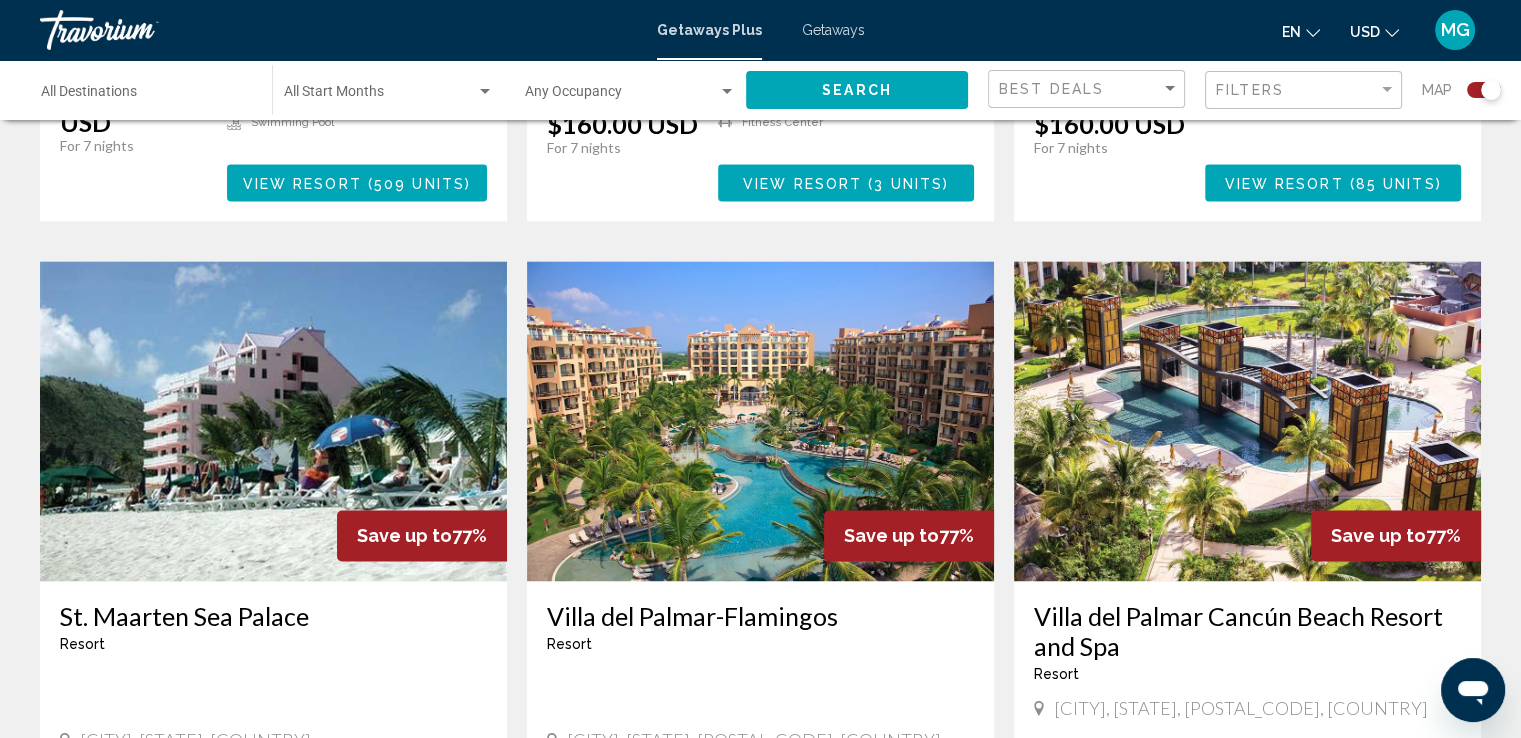 scroll, scrollTop: 2690, scrollLeft: 0, axis: vertical 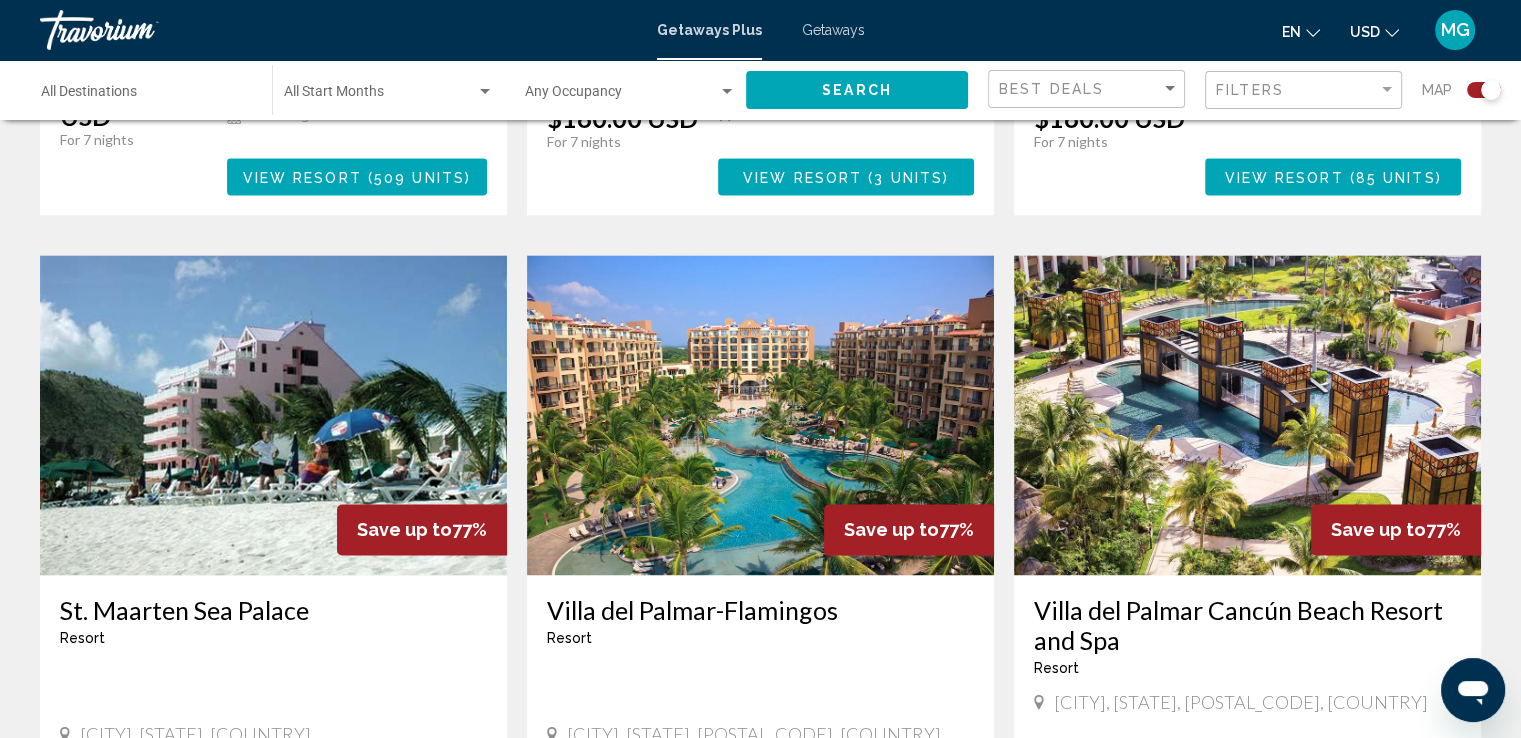 click at bounding box center (760, 415) 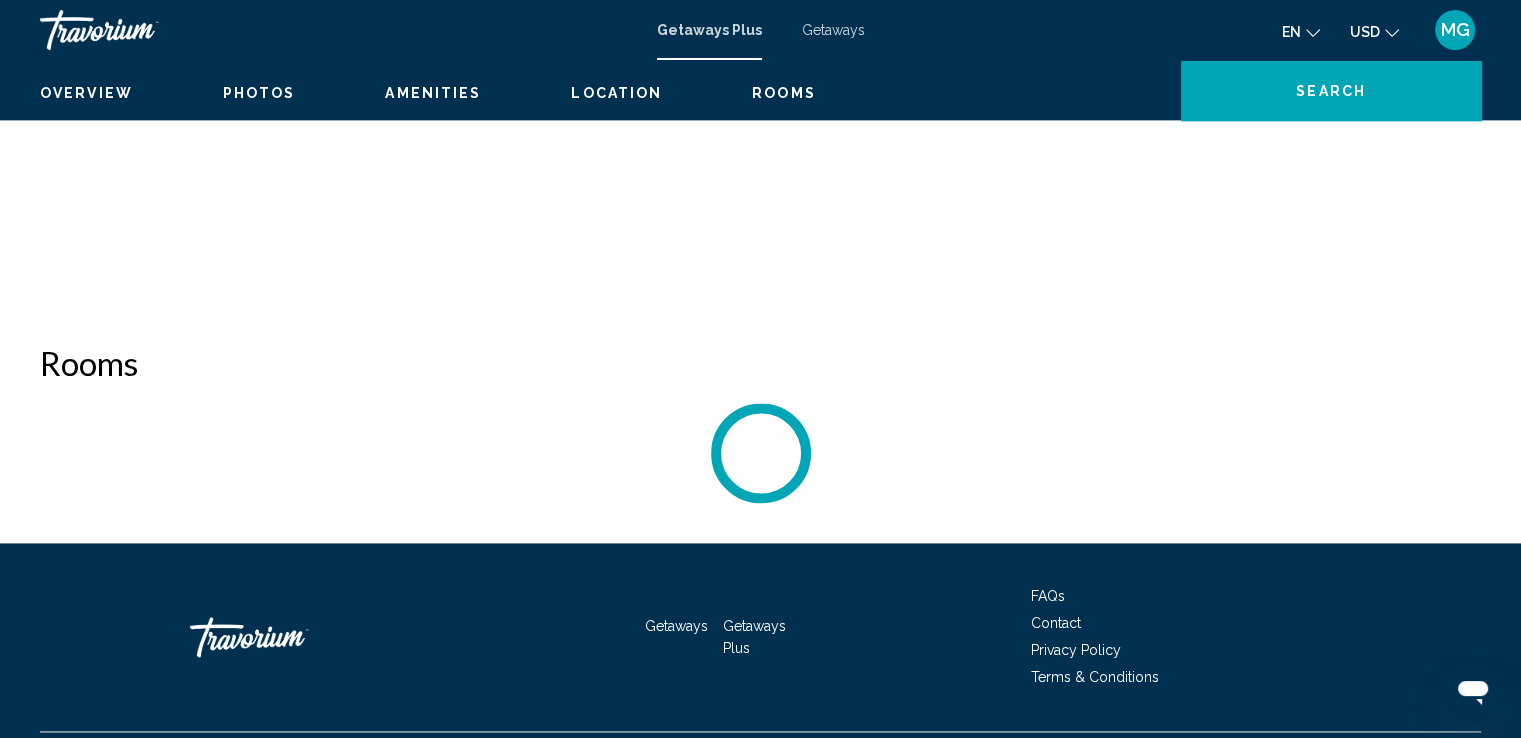 scroll, scrollTop: 0, scrollLeft: 0, axis: both 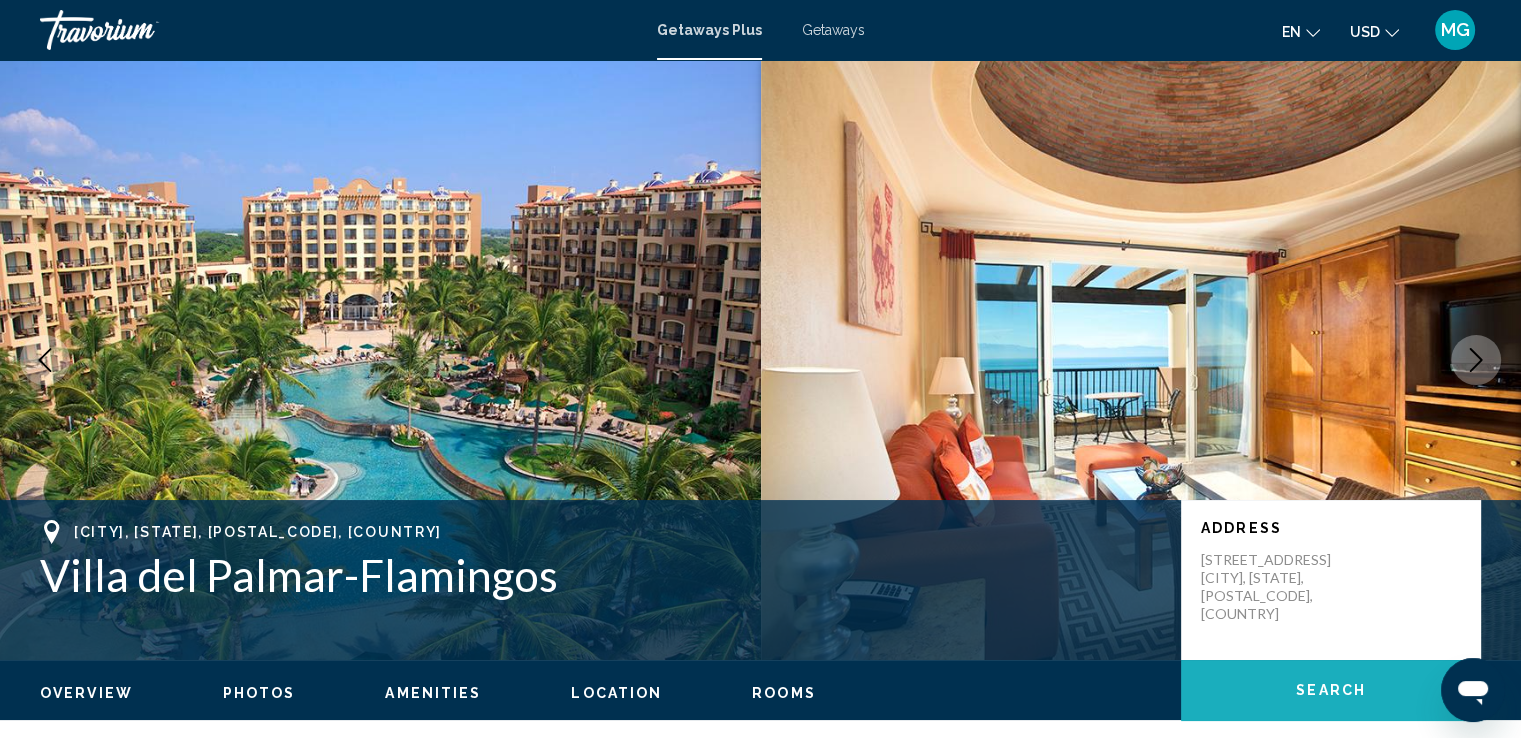 click on "Search" at bounding box center (1331, 691) 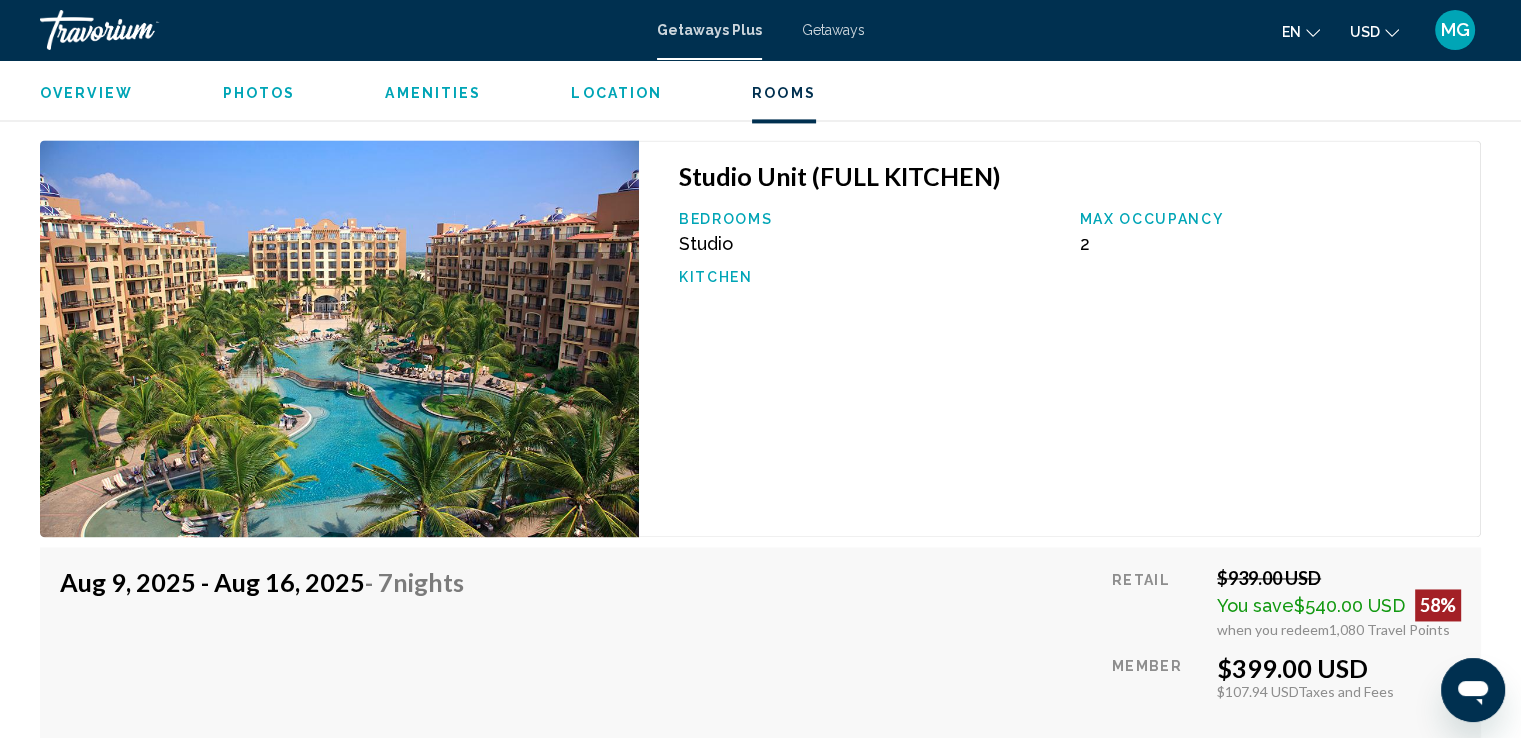 scroll, scrollTop: 2950, scrollLeft: 0, axis: vertical 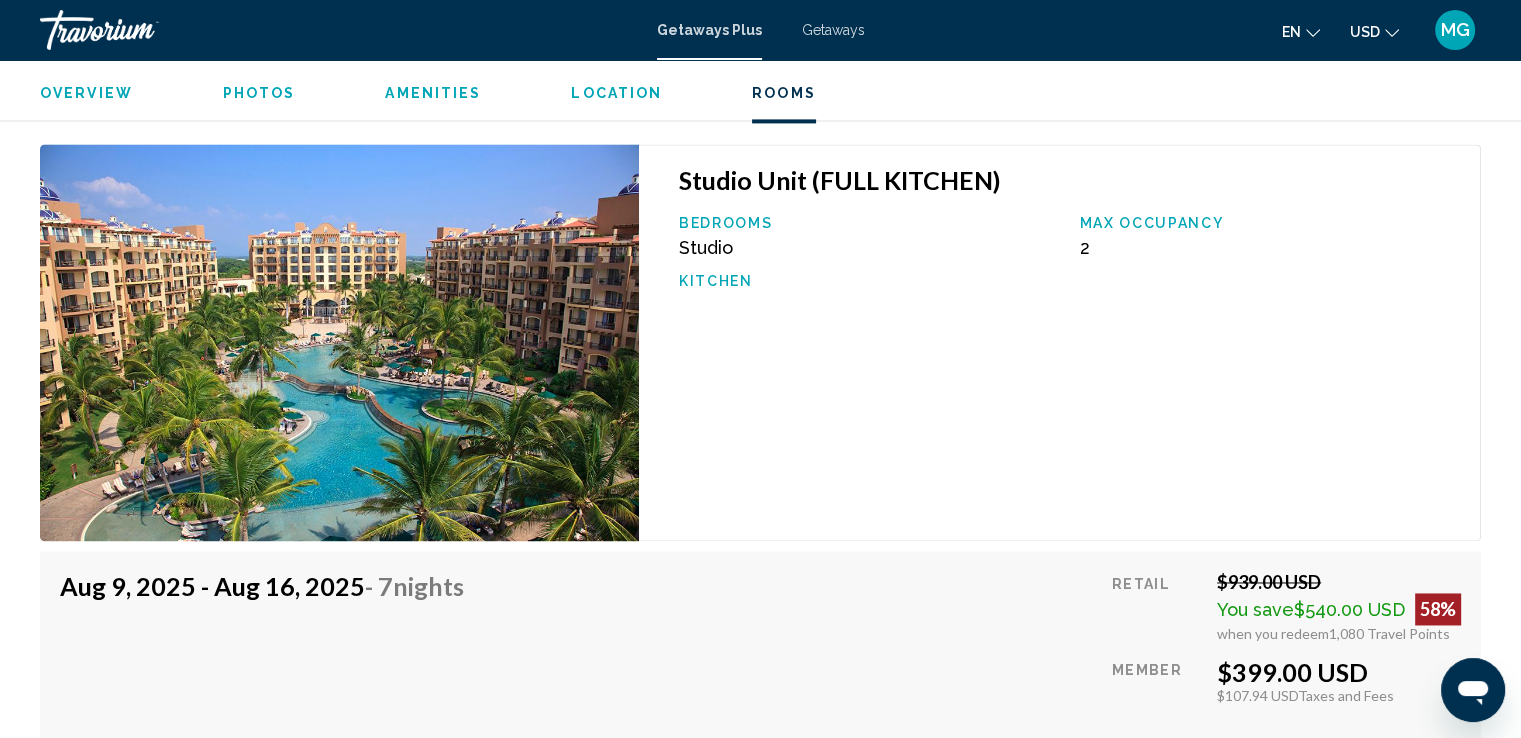 click on "Photos" at bounding box center (259, 93) 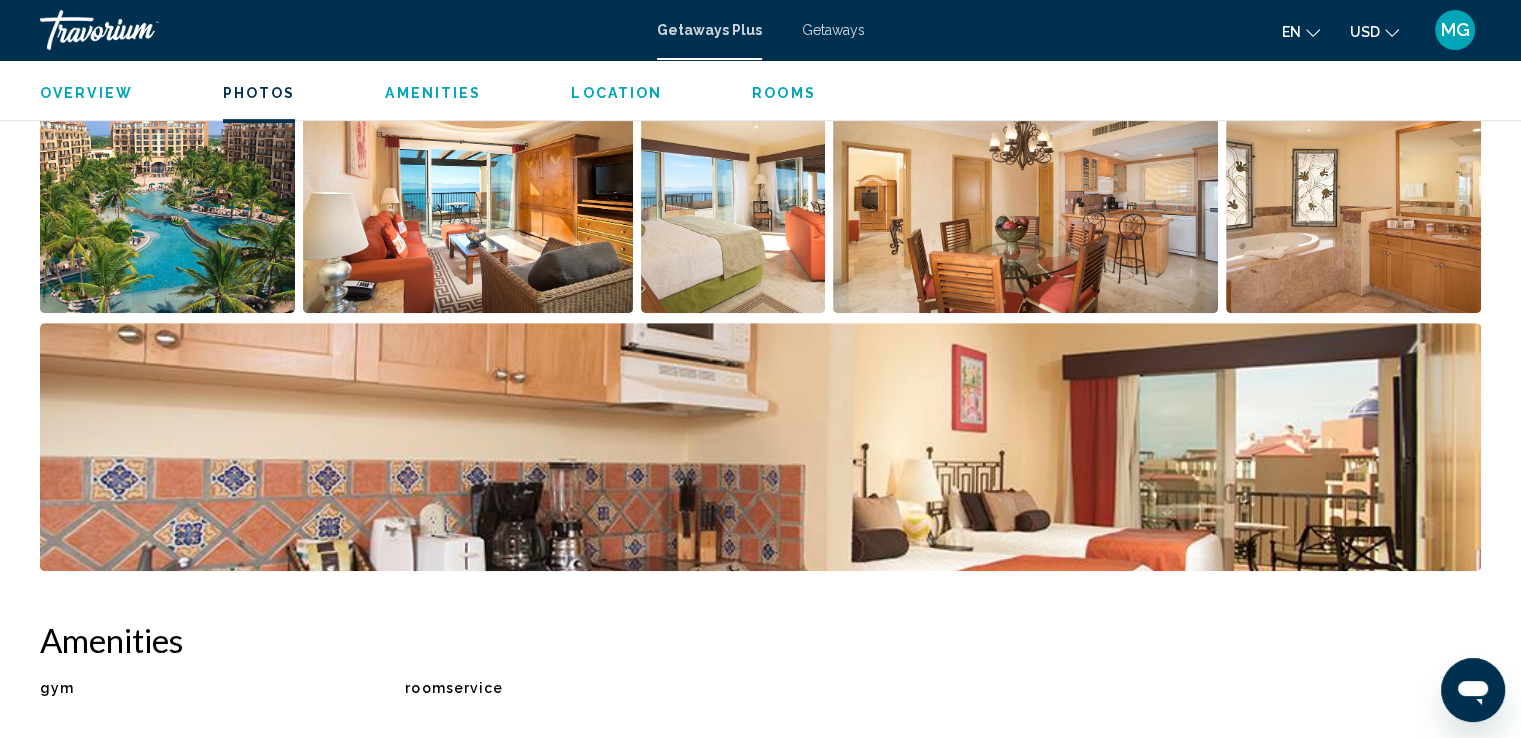 scroll, scrollTop: 876, scrollLeft: 0, axis: vertical 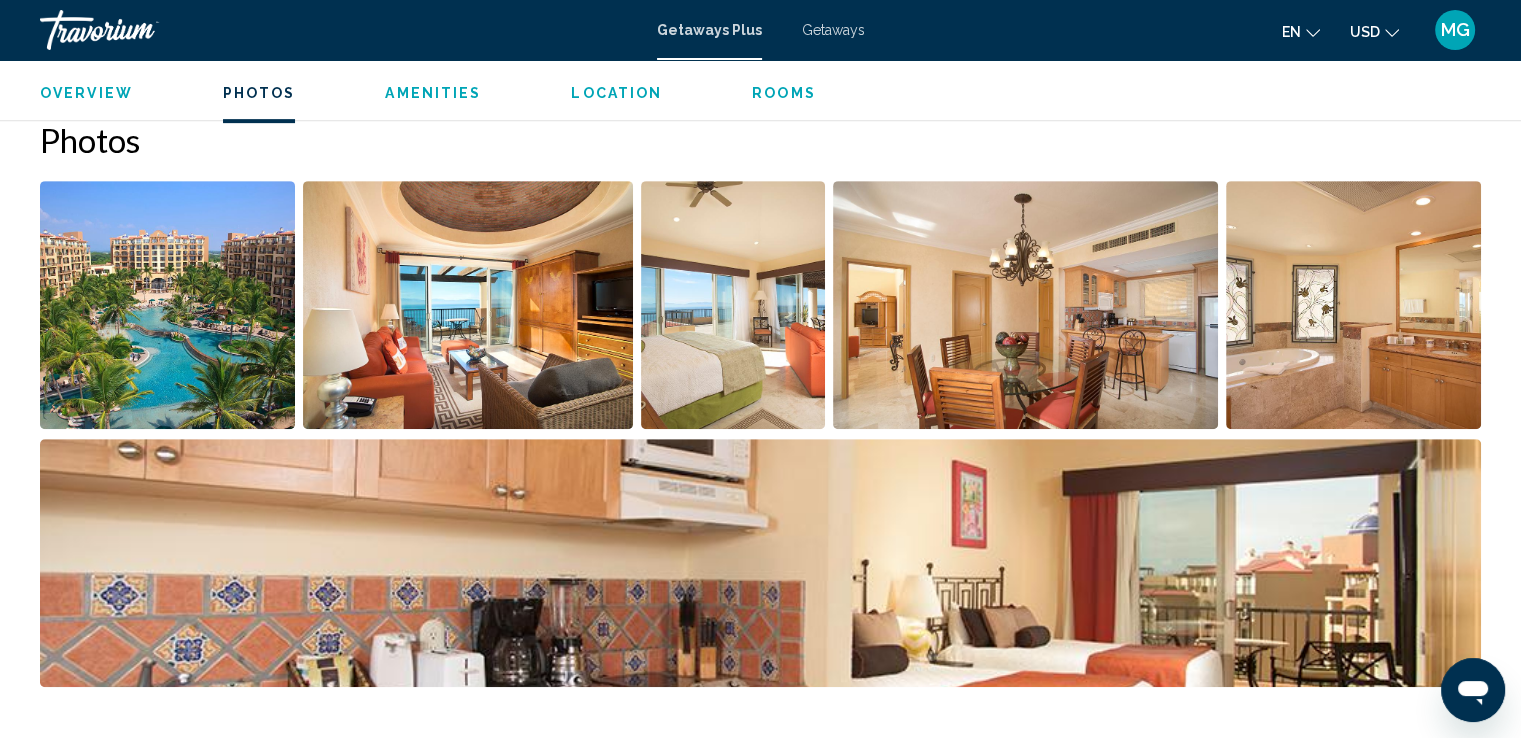 click at bounding box center (167, 305) 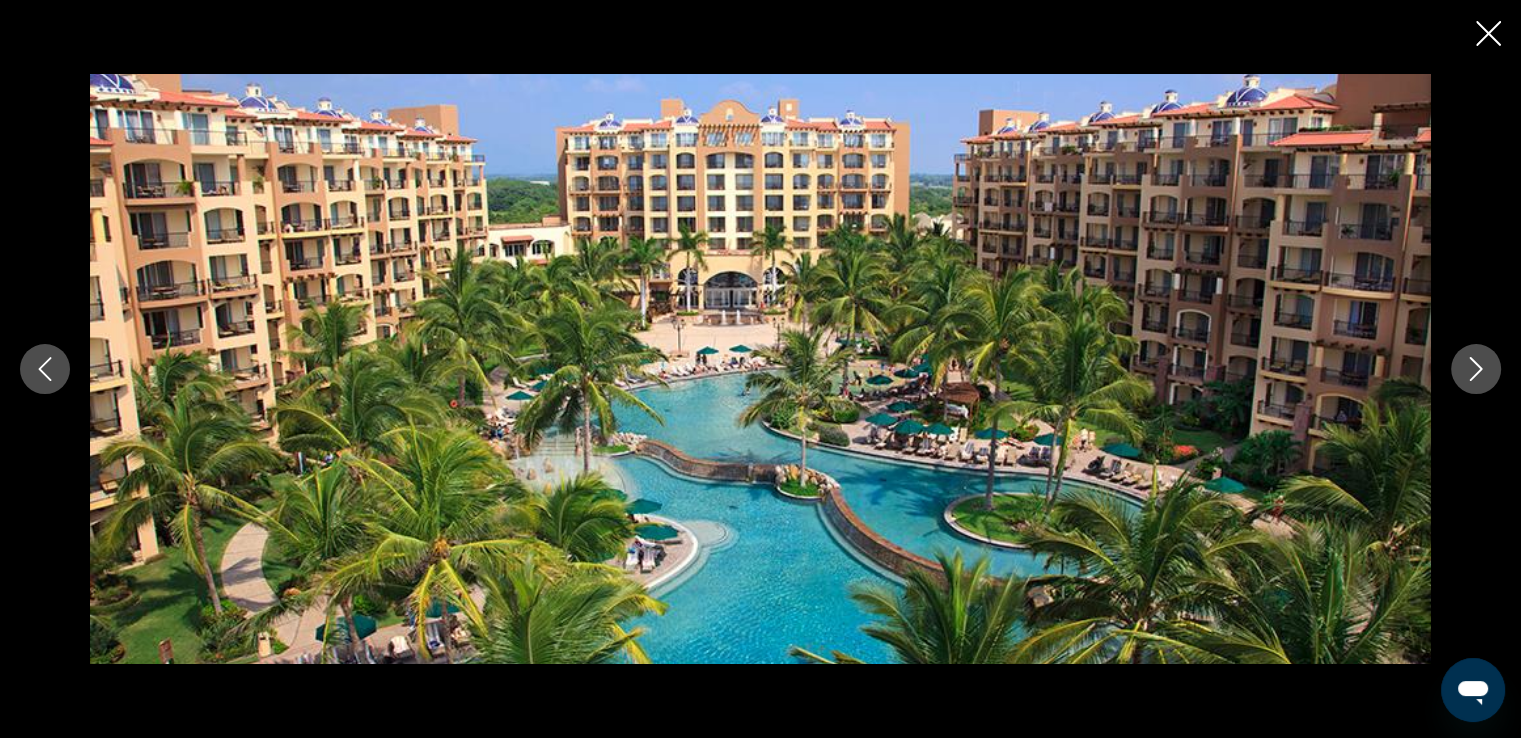 click at bounding box center [1476, 369] 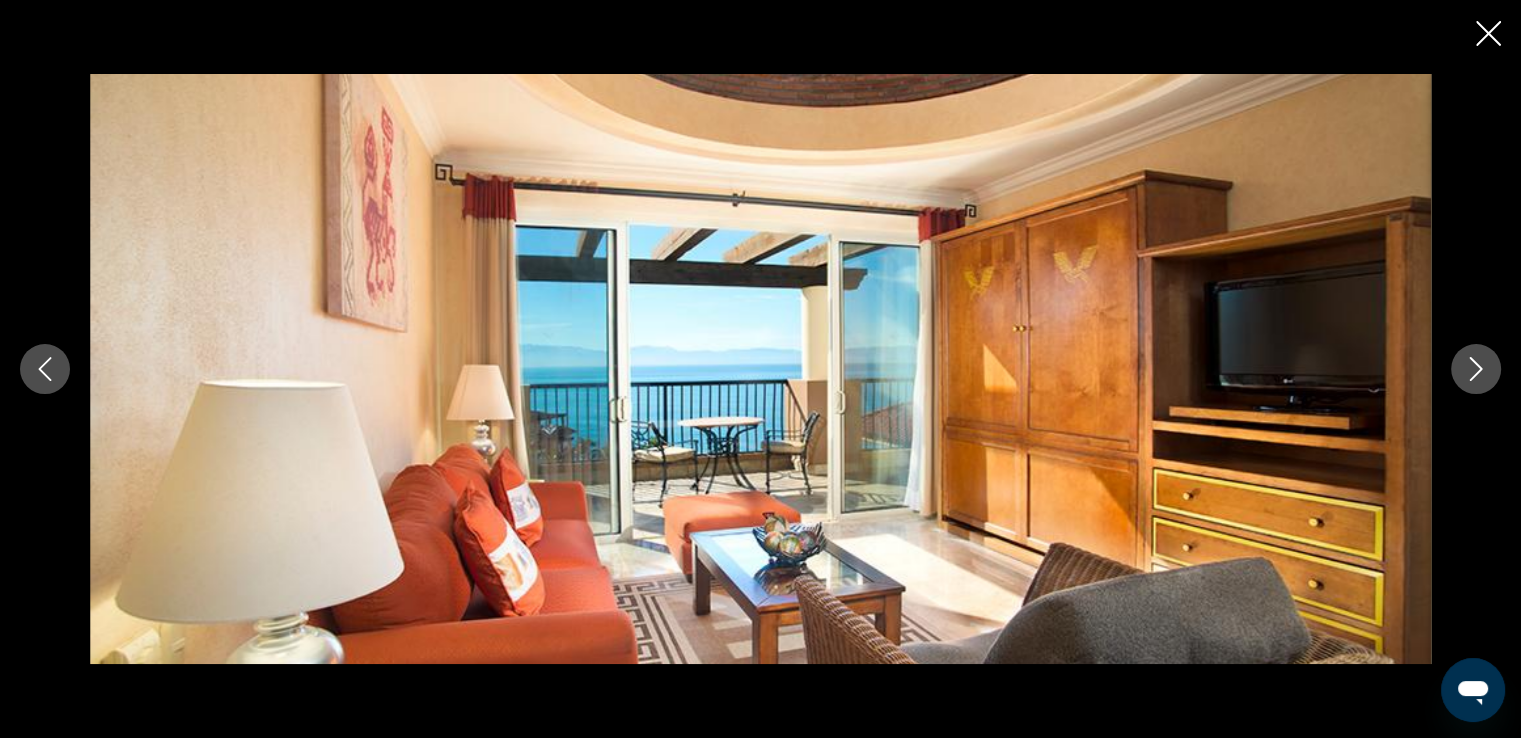 click at bounding box center (1476, 369) 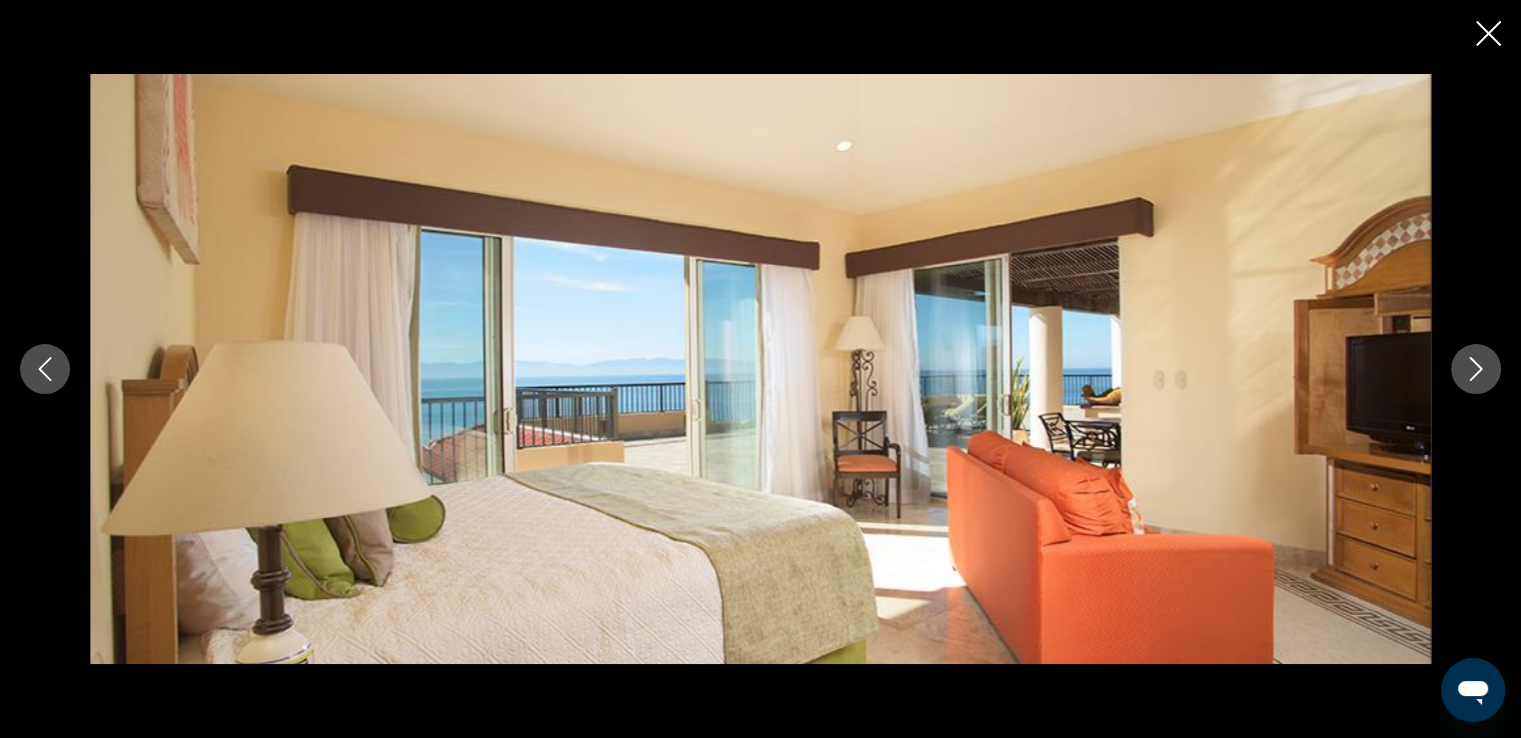 click at bounding box center [1476, 369] 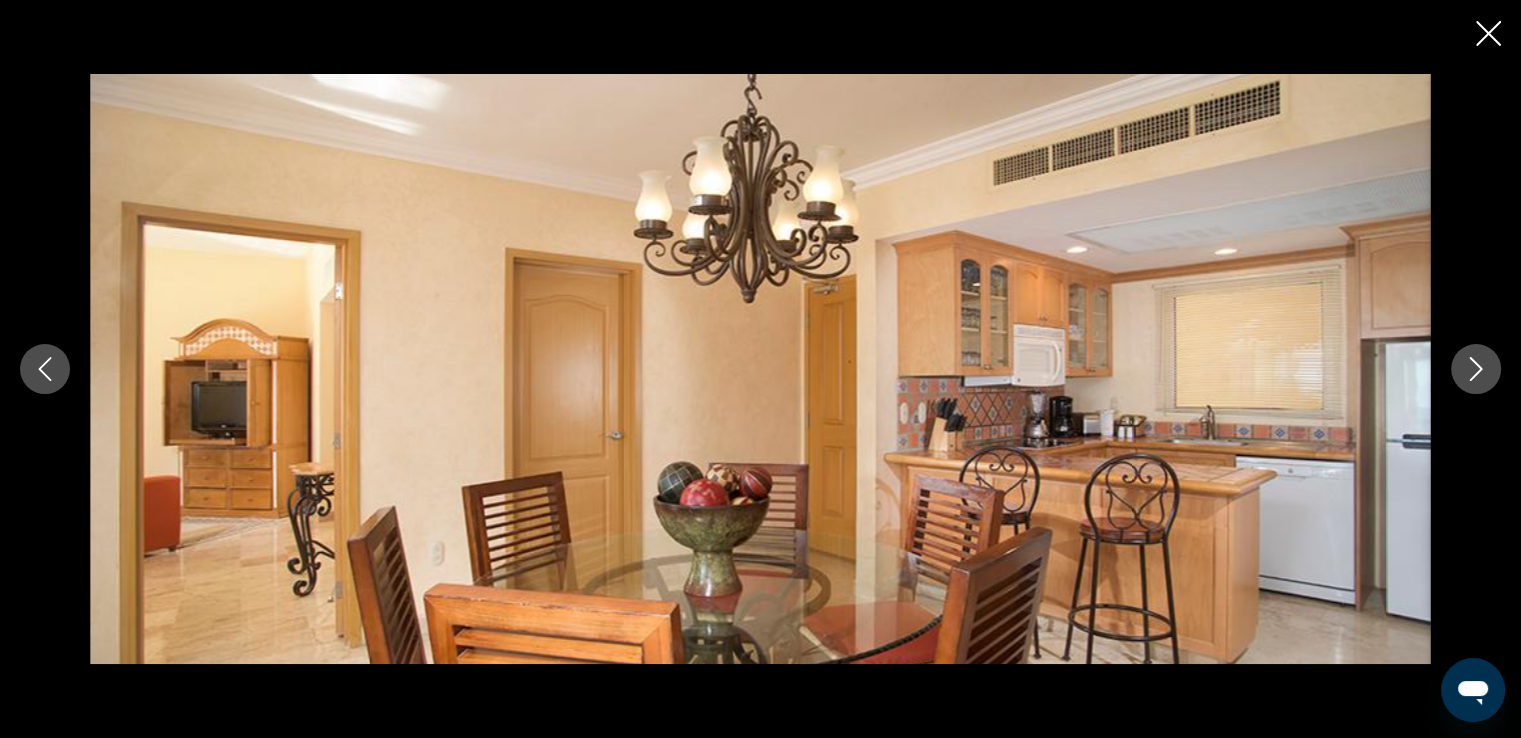 click at bounding box center [1476, 369] 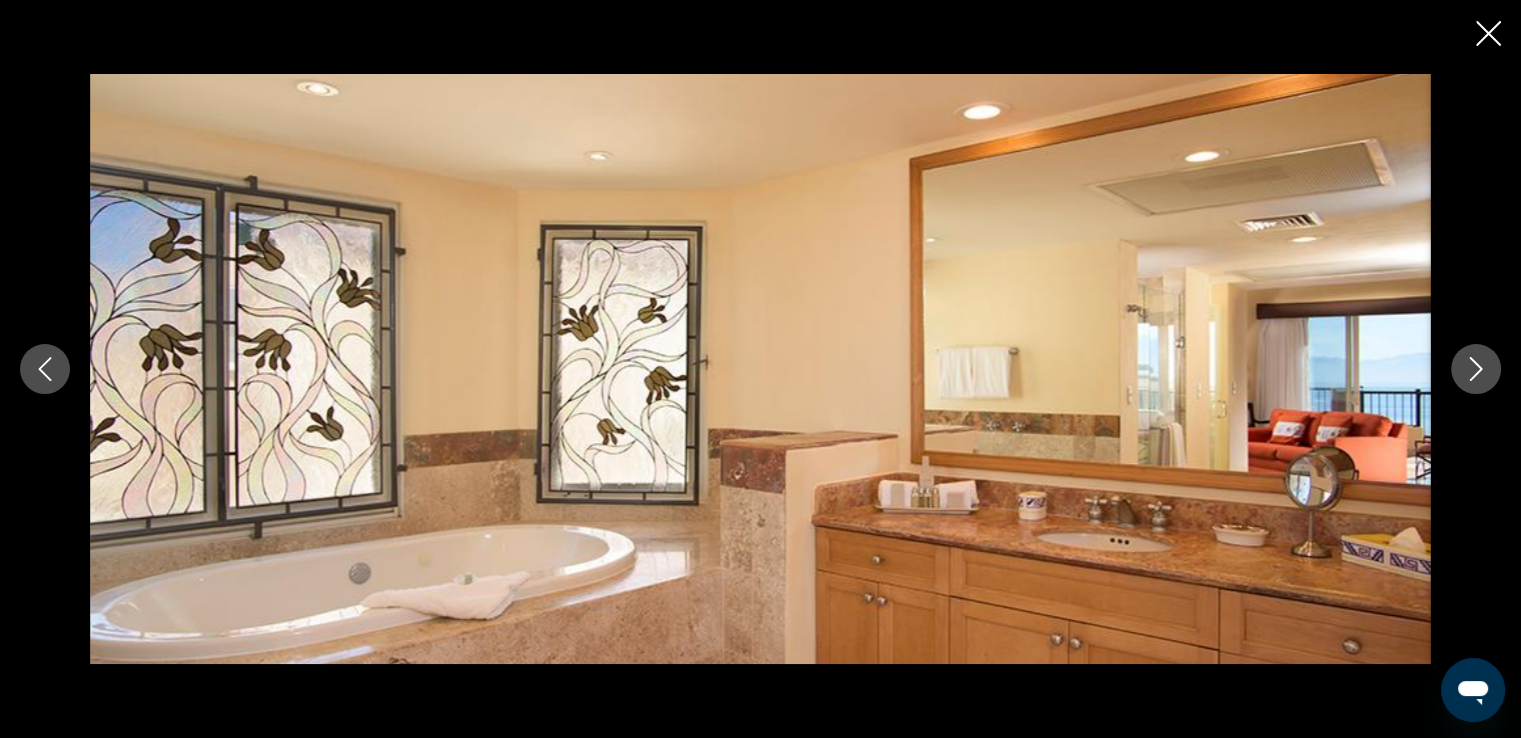 click at bounding box center (1476, 369) 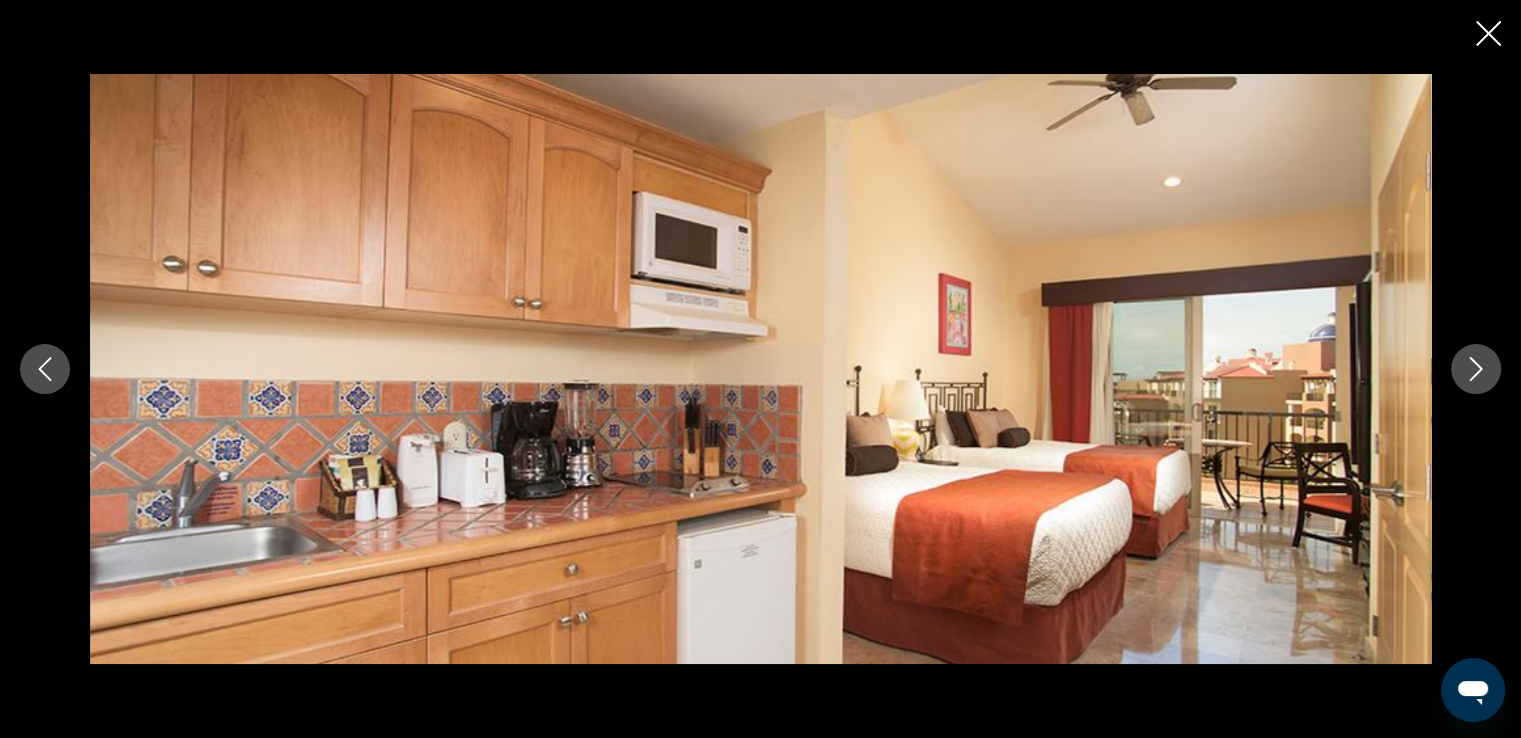 click at bounding box center (1476, 369) 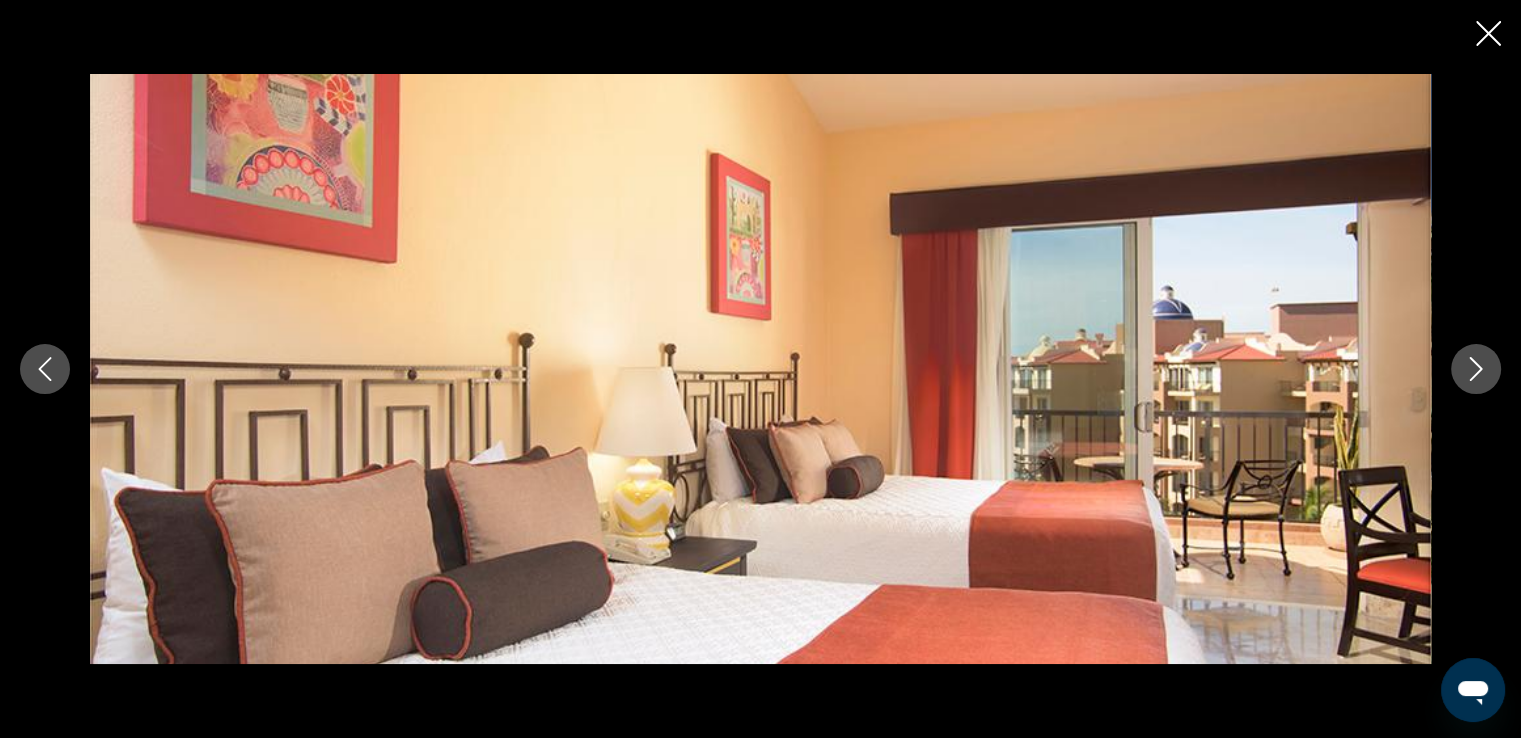 click at bounding box center (1476, 369) 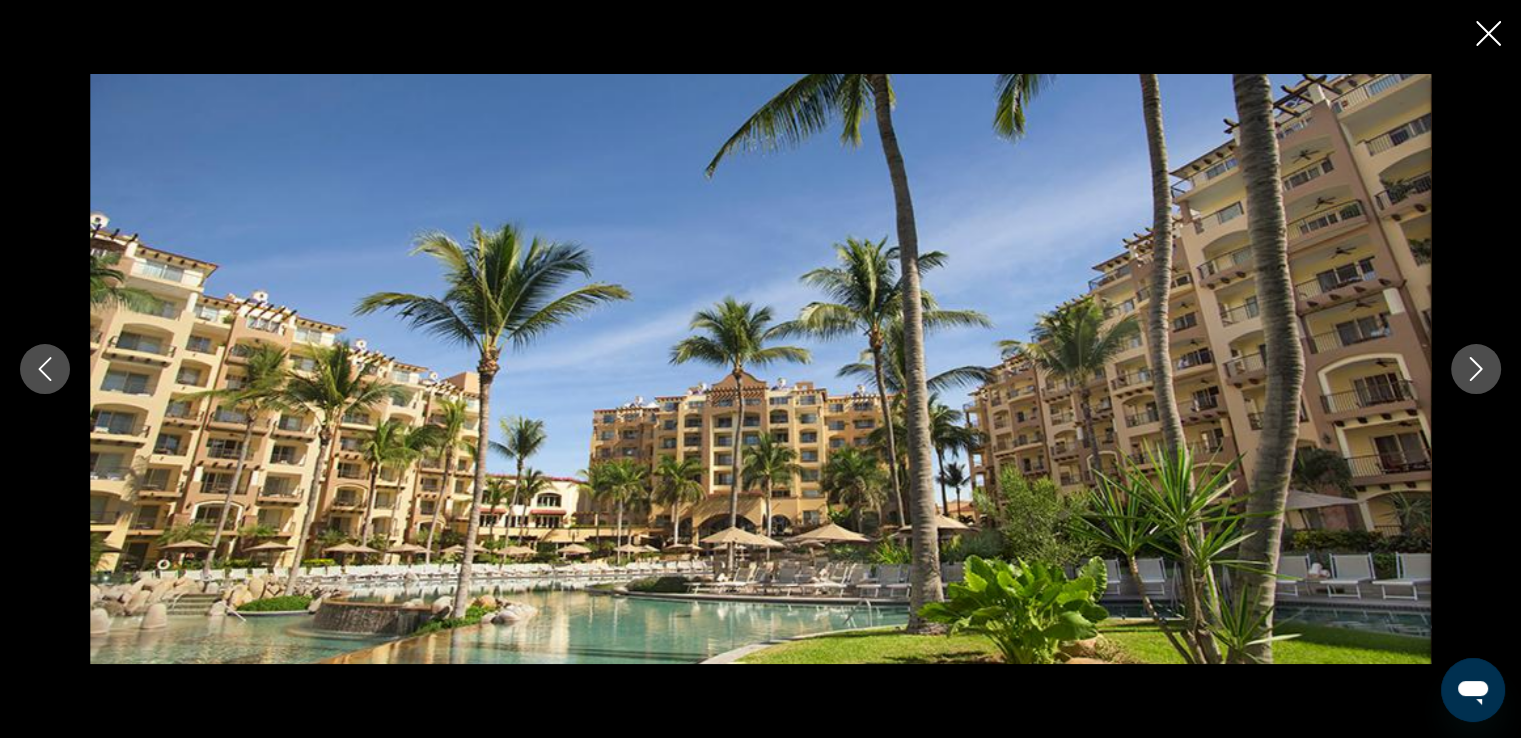 click at bounding box center [1476, 369] 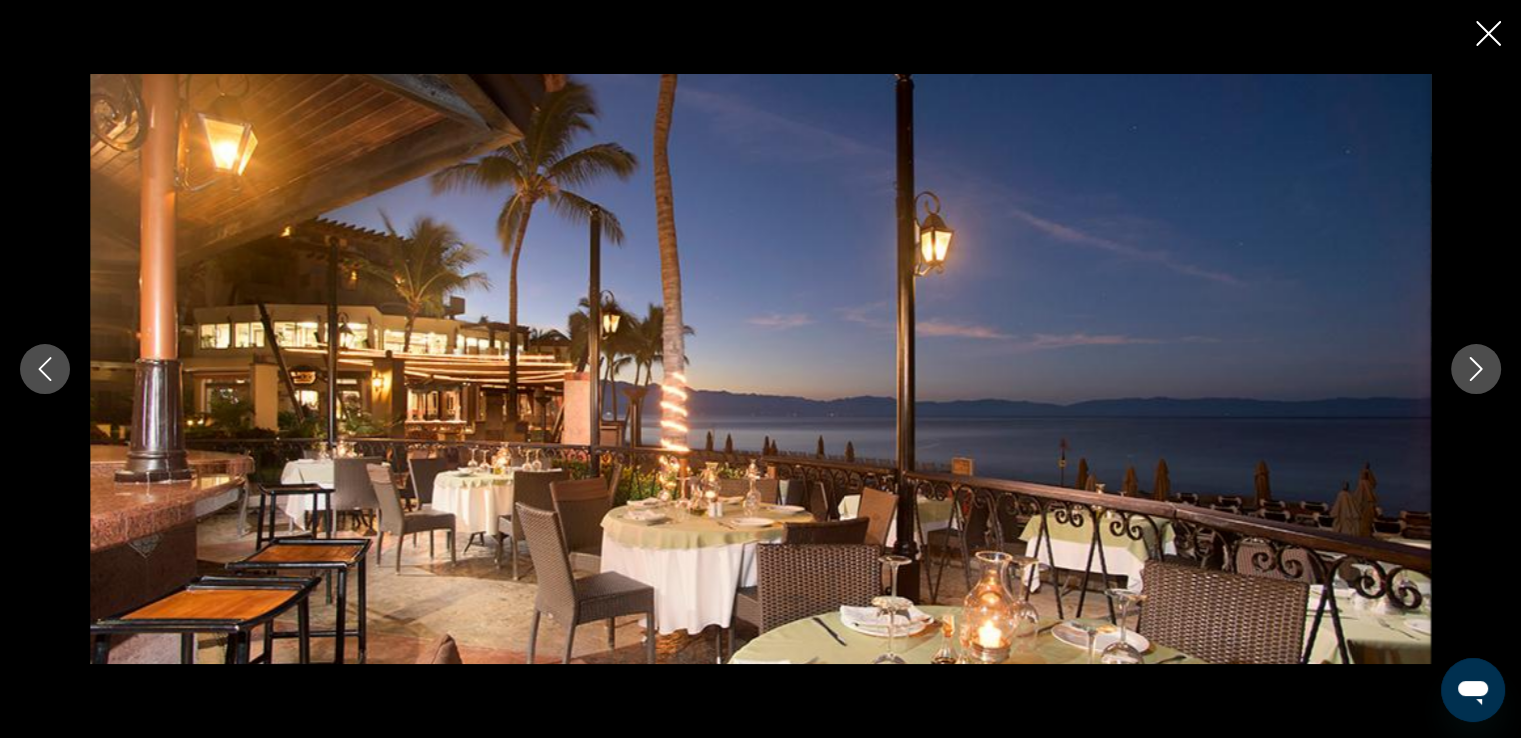 click at bounding box center [1476, 369] 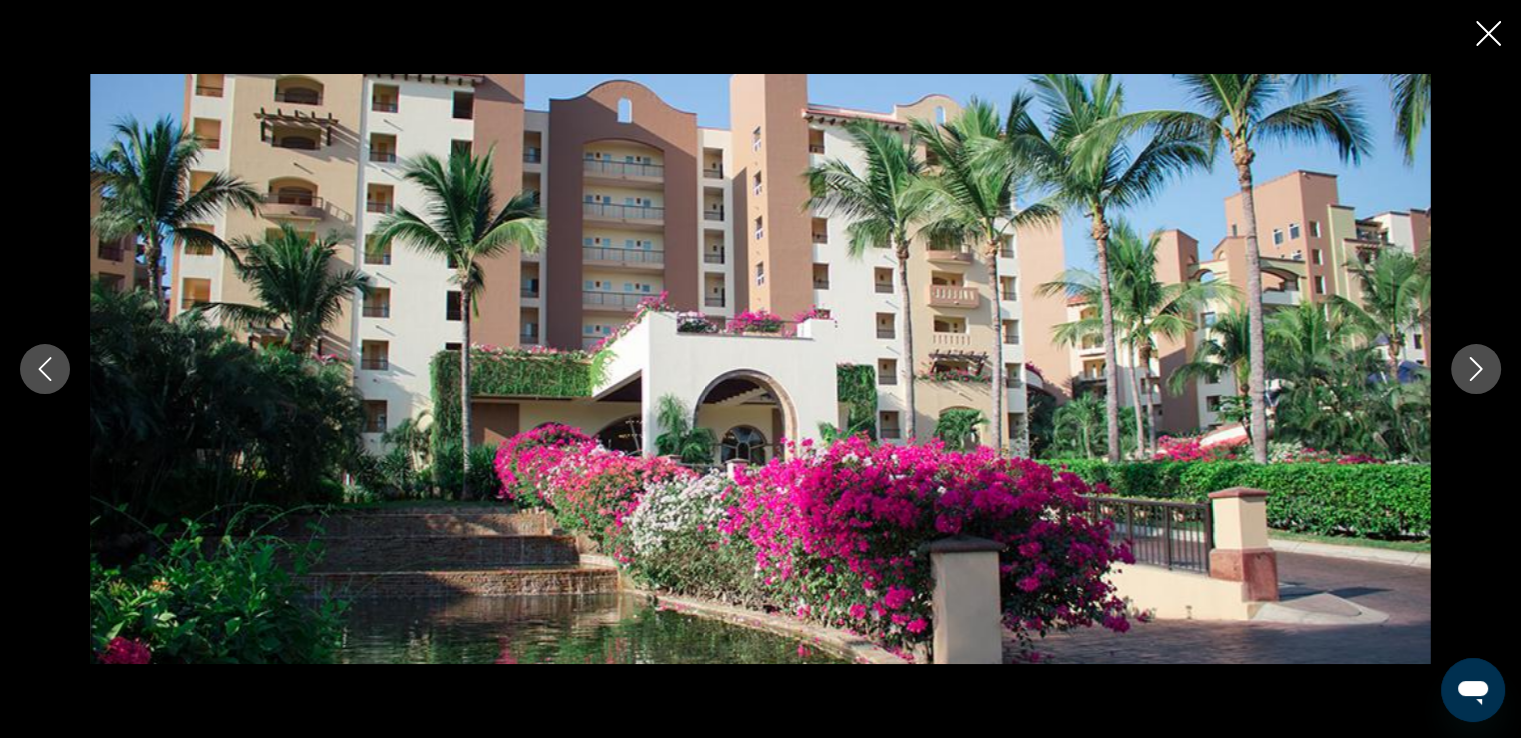 click at bounding box center [1476, 369] 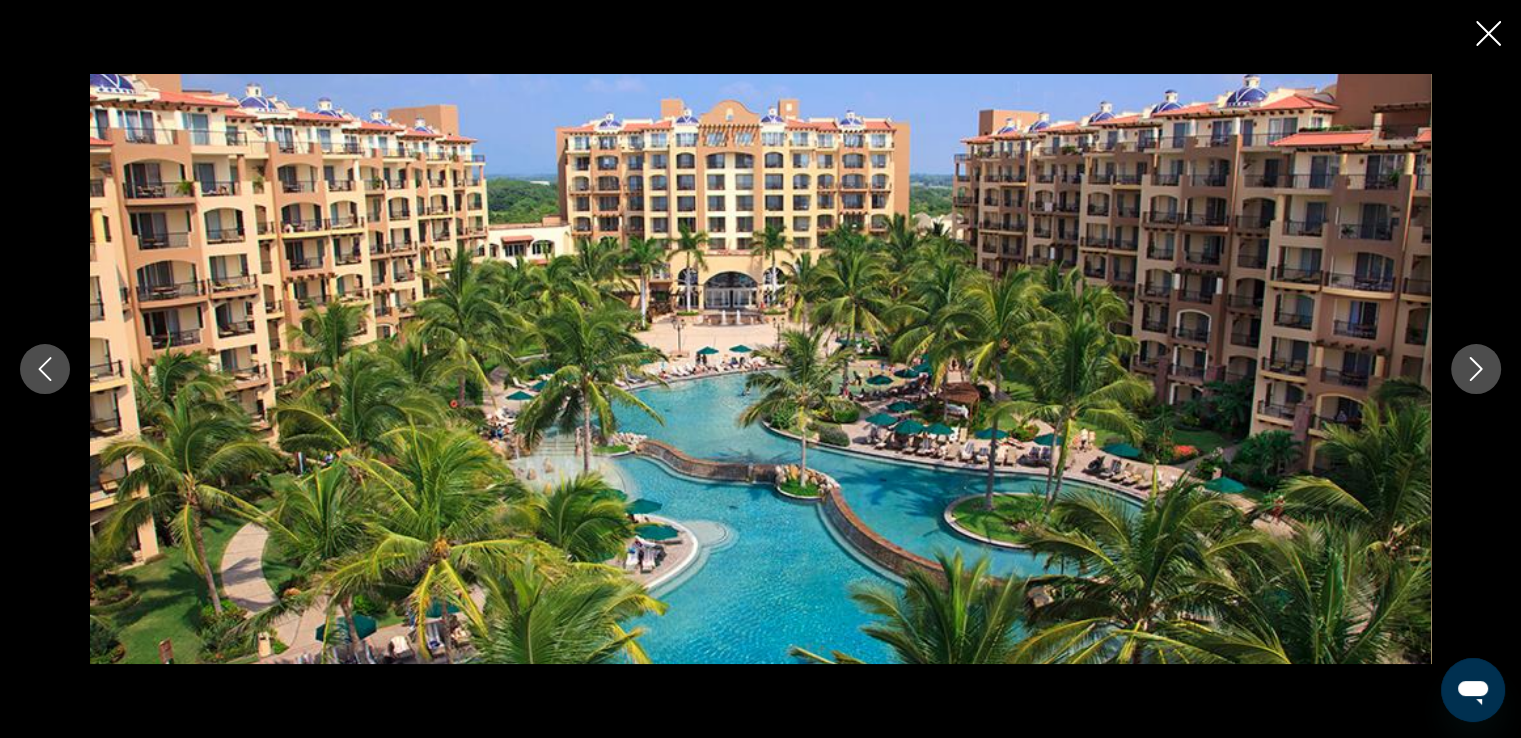 click at bounding box center [1488, 33] 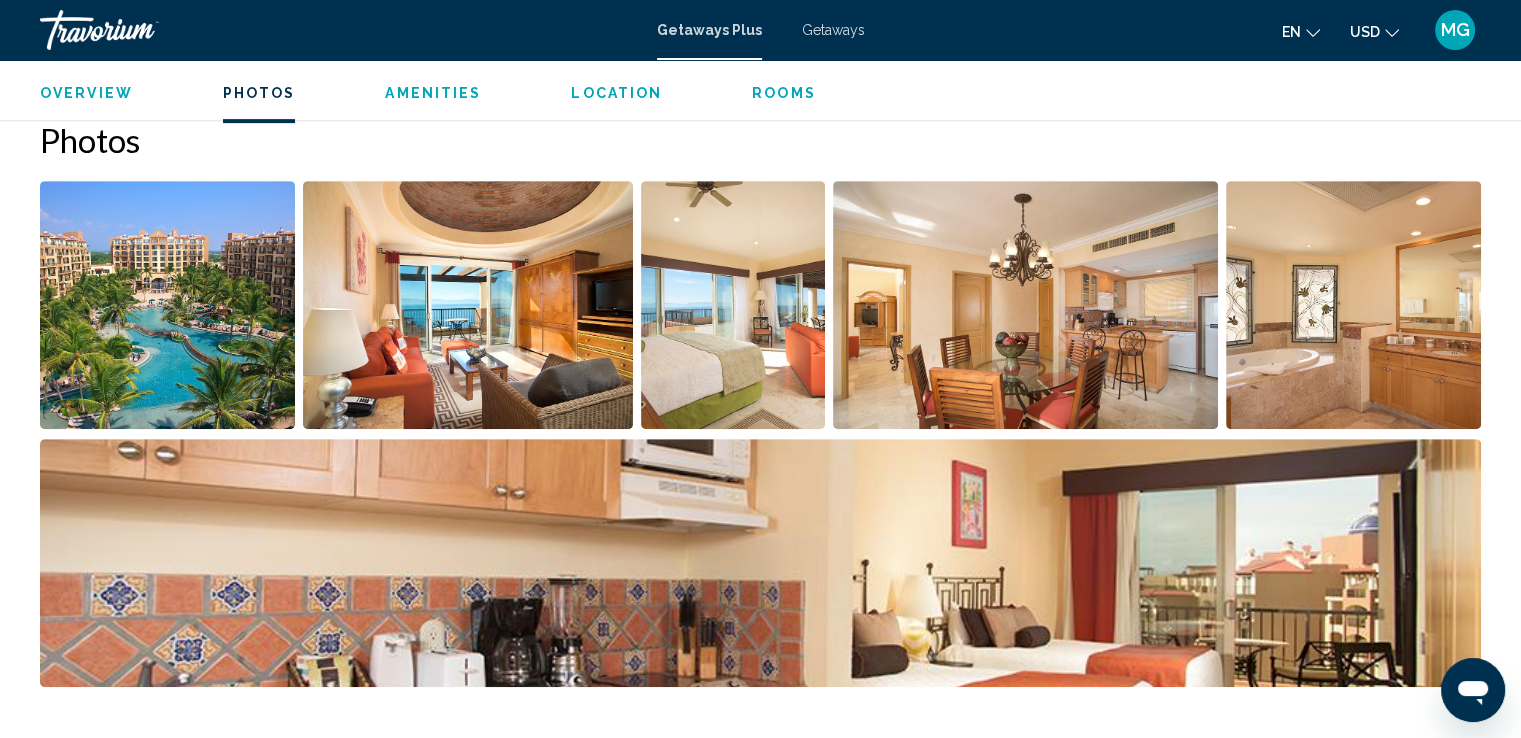 click on "Amenities" at bounding box center (433, 93) 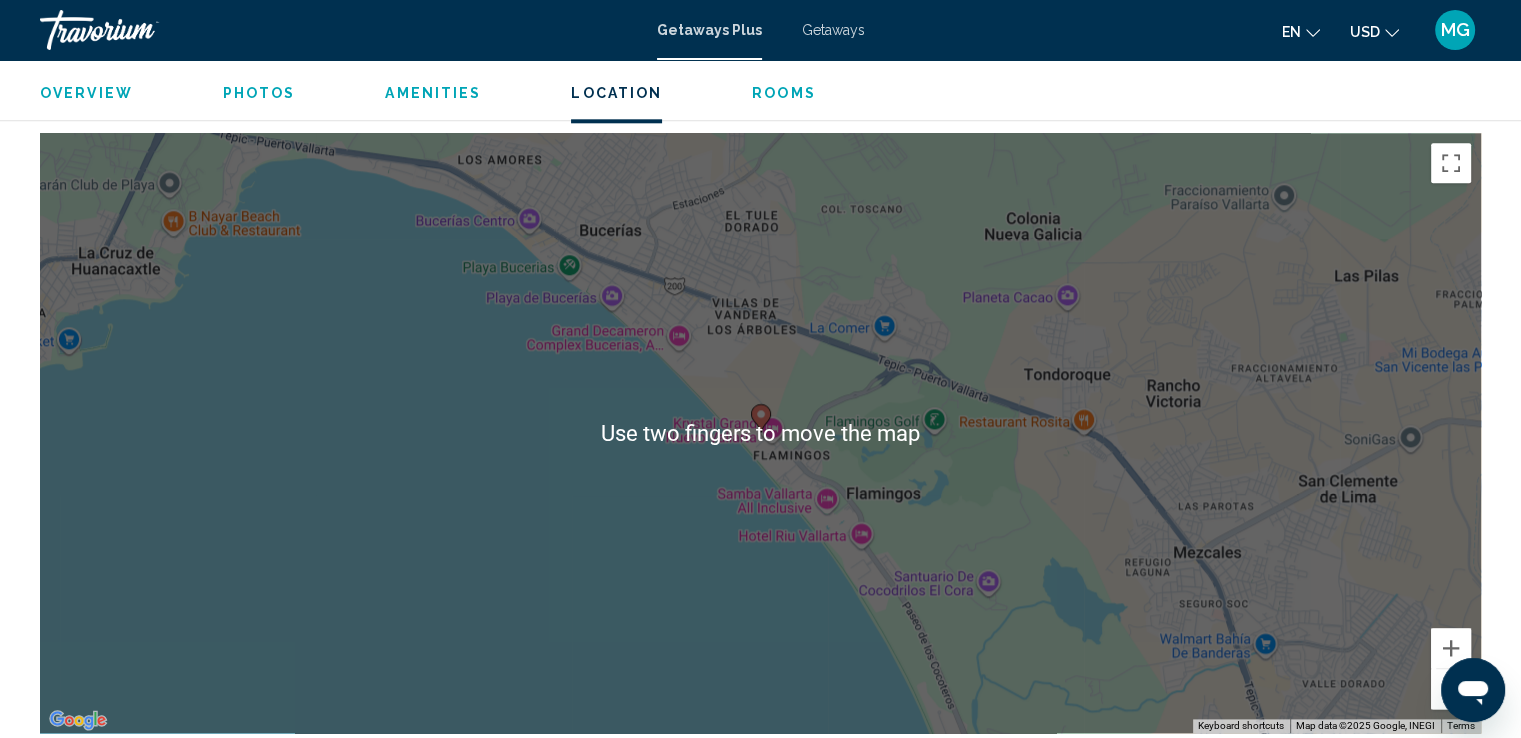 scroll, scrollTop: 2267, scrollLeft: 0, axis: vertical 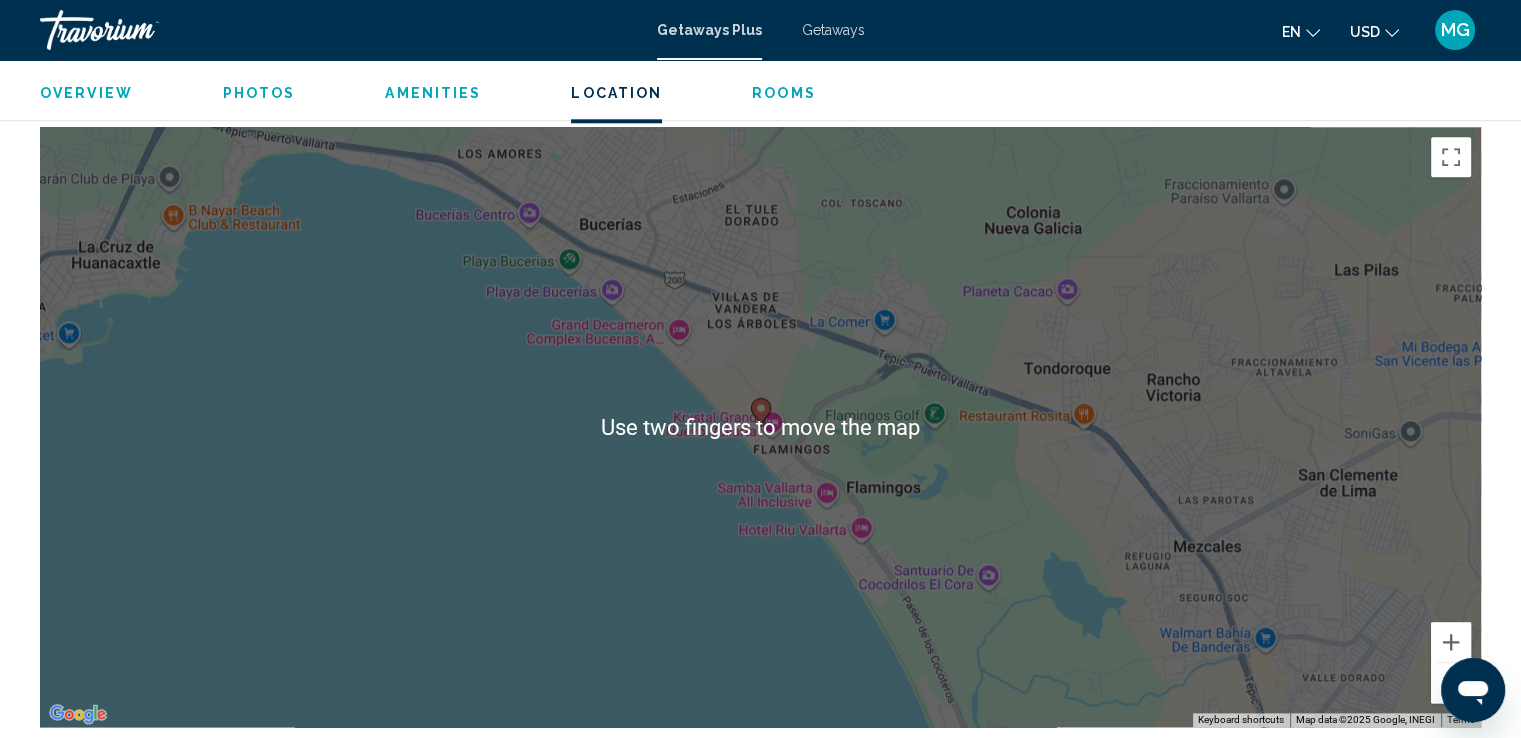 click on "Address [STREET_ADDRESS] [CITY], [STATE], [POSTAL_CODE], [COUNTRY]" at bounding box center [760, 1261] 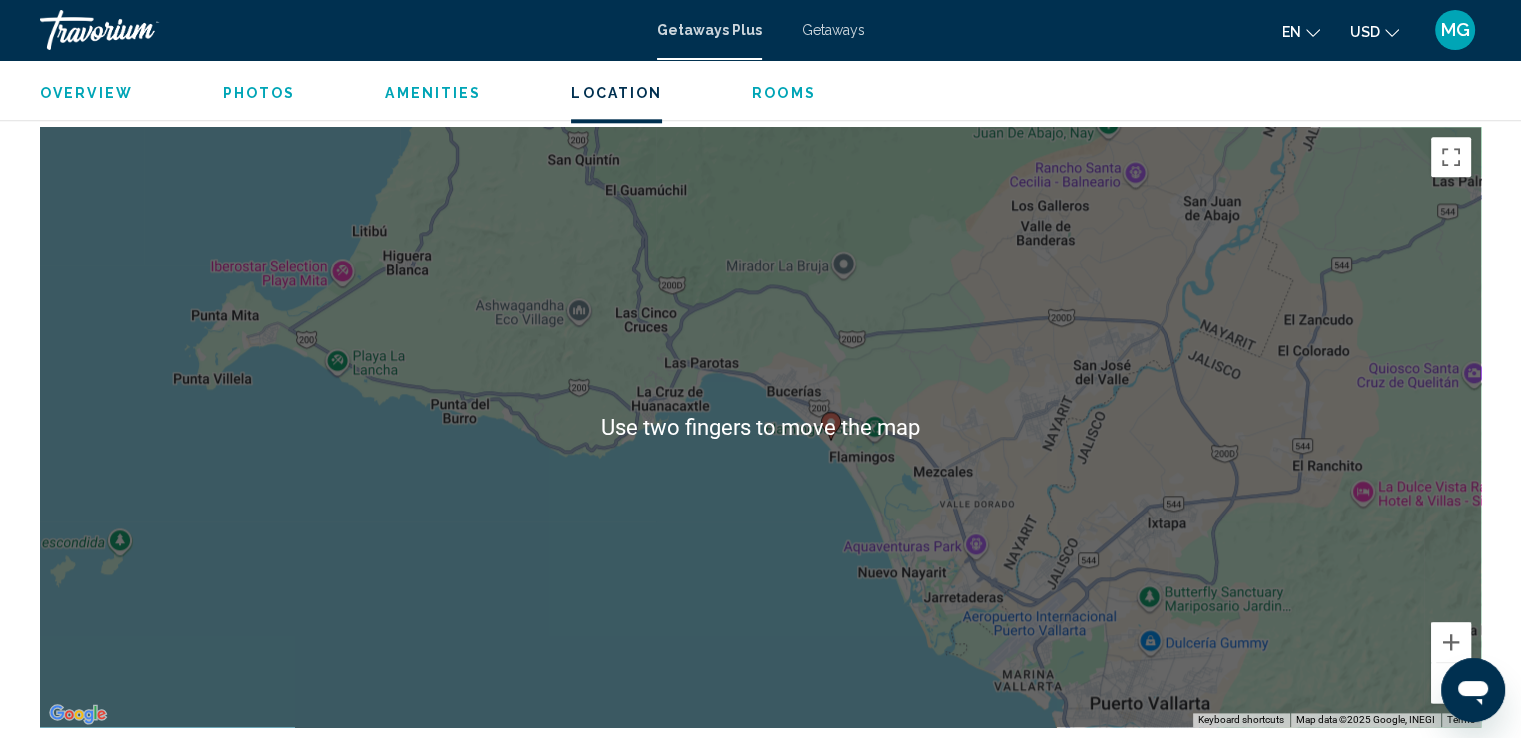 scroll, scrollTop: 2274, scrollLeft: 0, axis: vertical 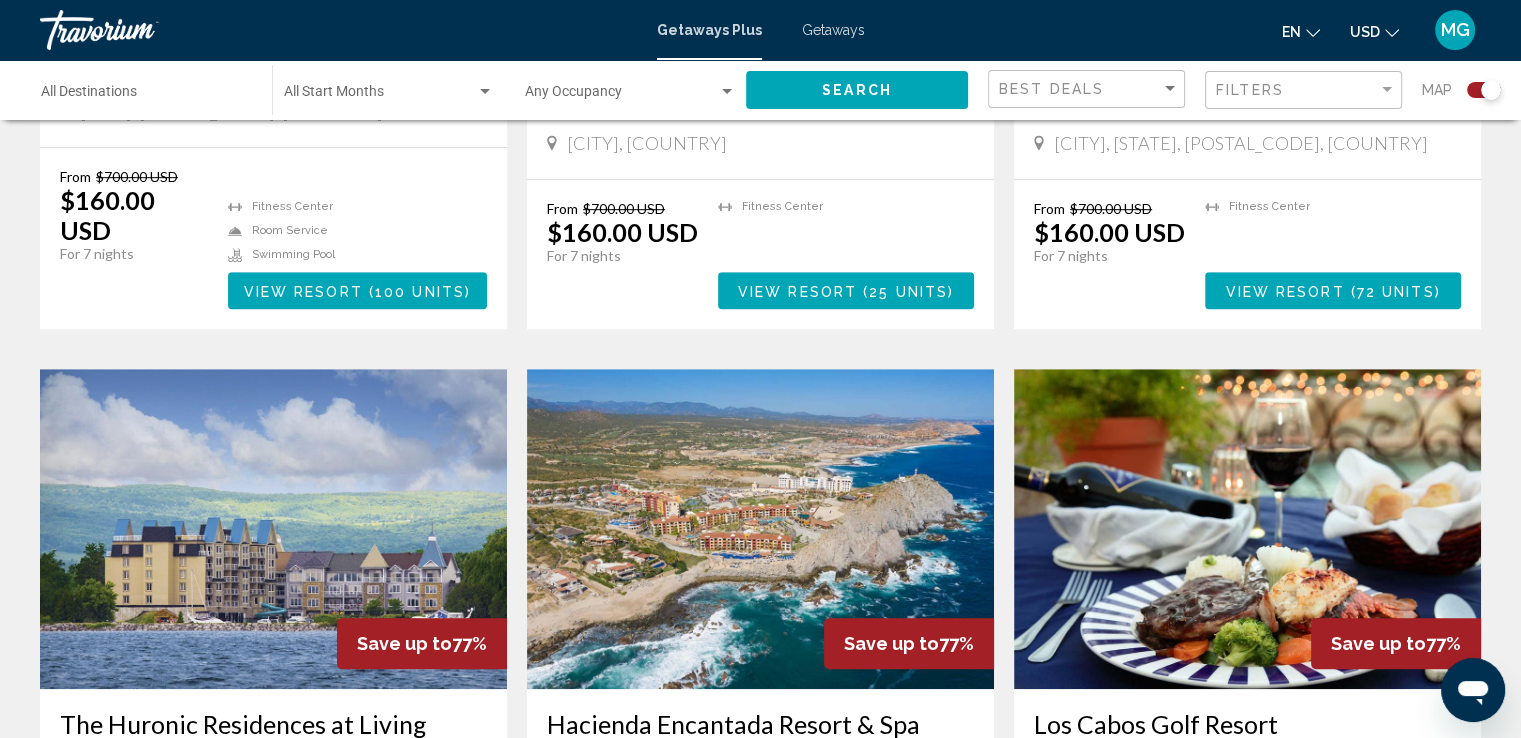 click at bounding box center (1247, 529) 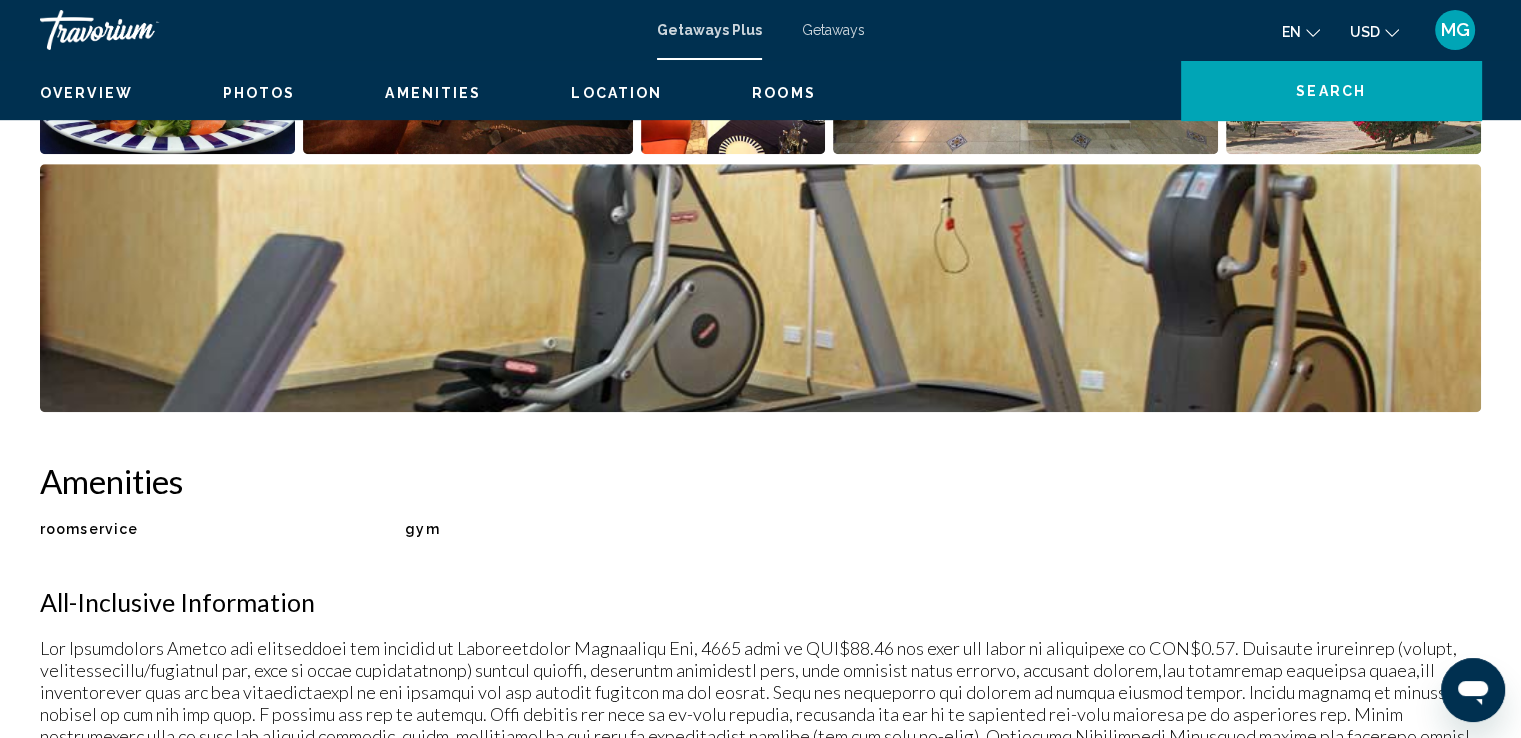 scroll, scrollTop: 0, scrollLeft: 0, axis: both 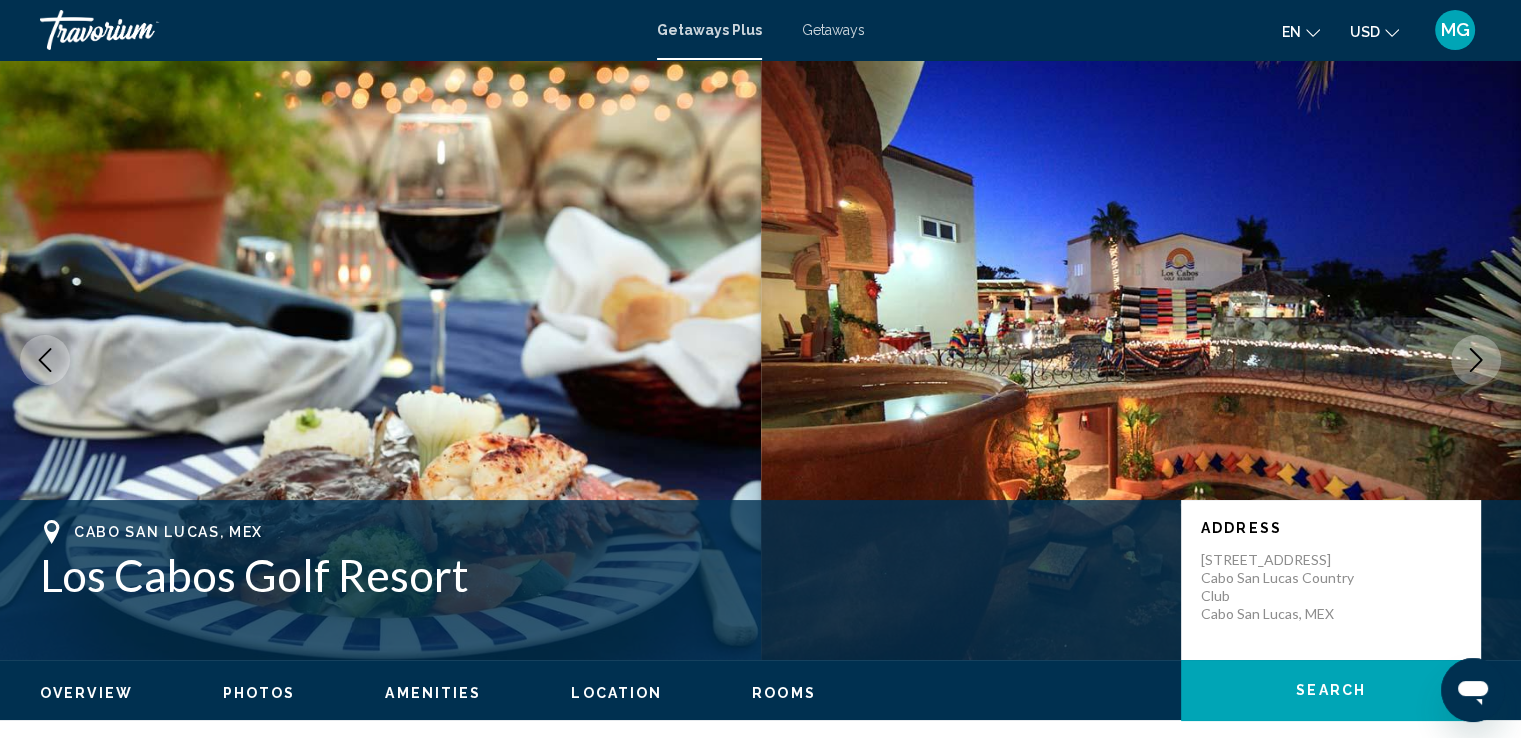 click at bounding box center (1476, 360) 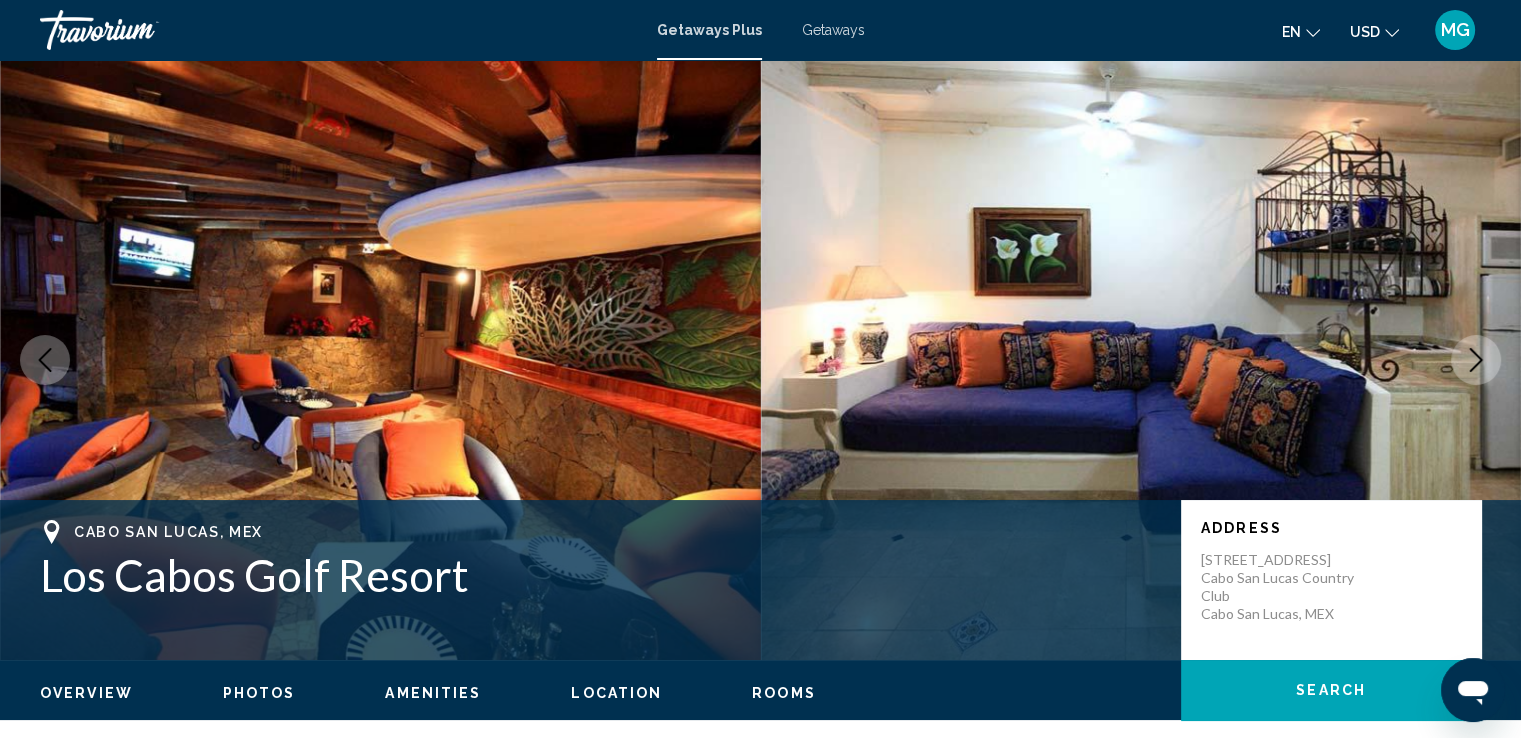click at bounding box center (1476, 360) 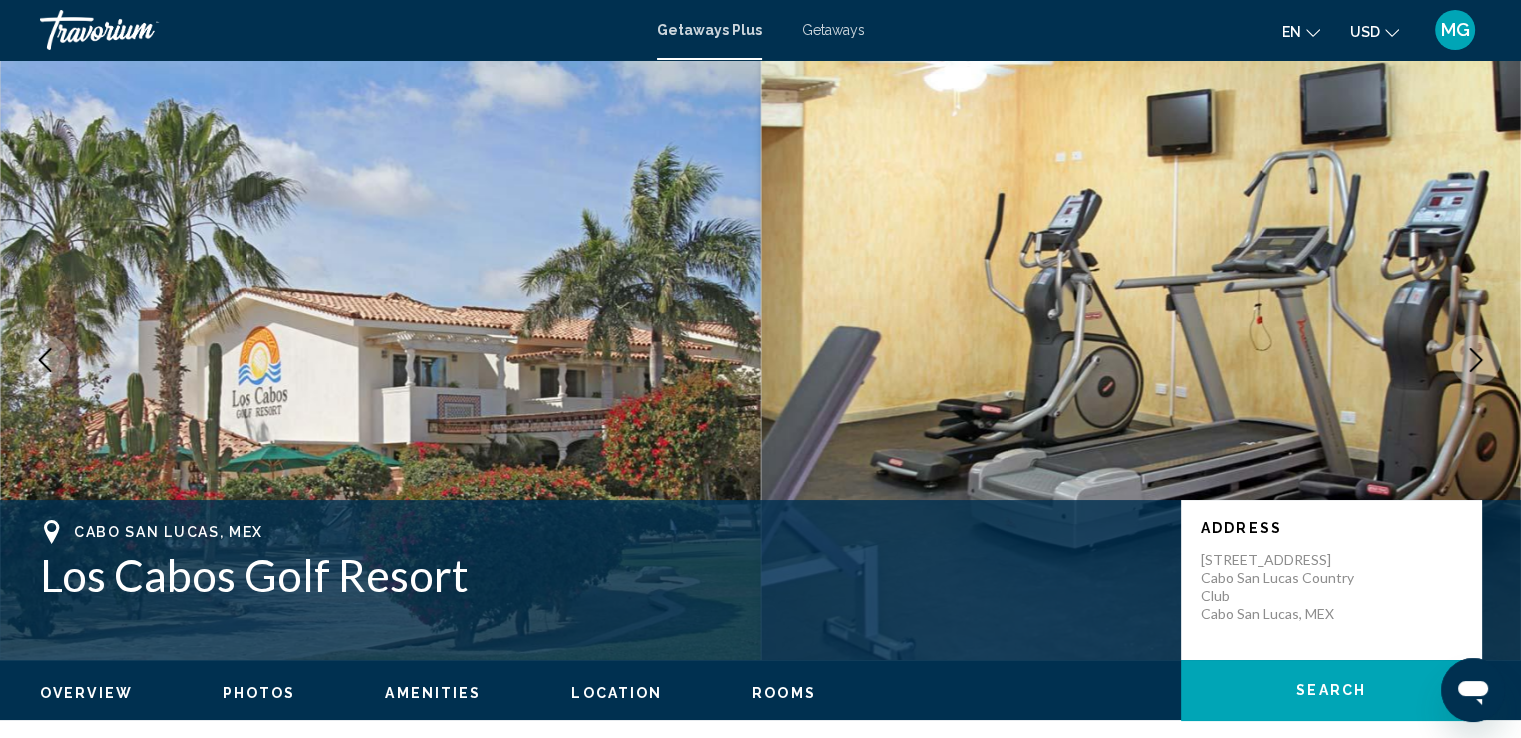 click at bounding box center [1476, 360] 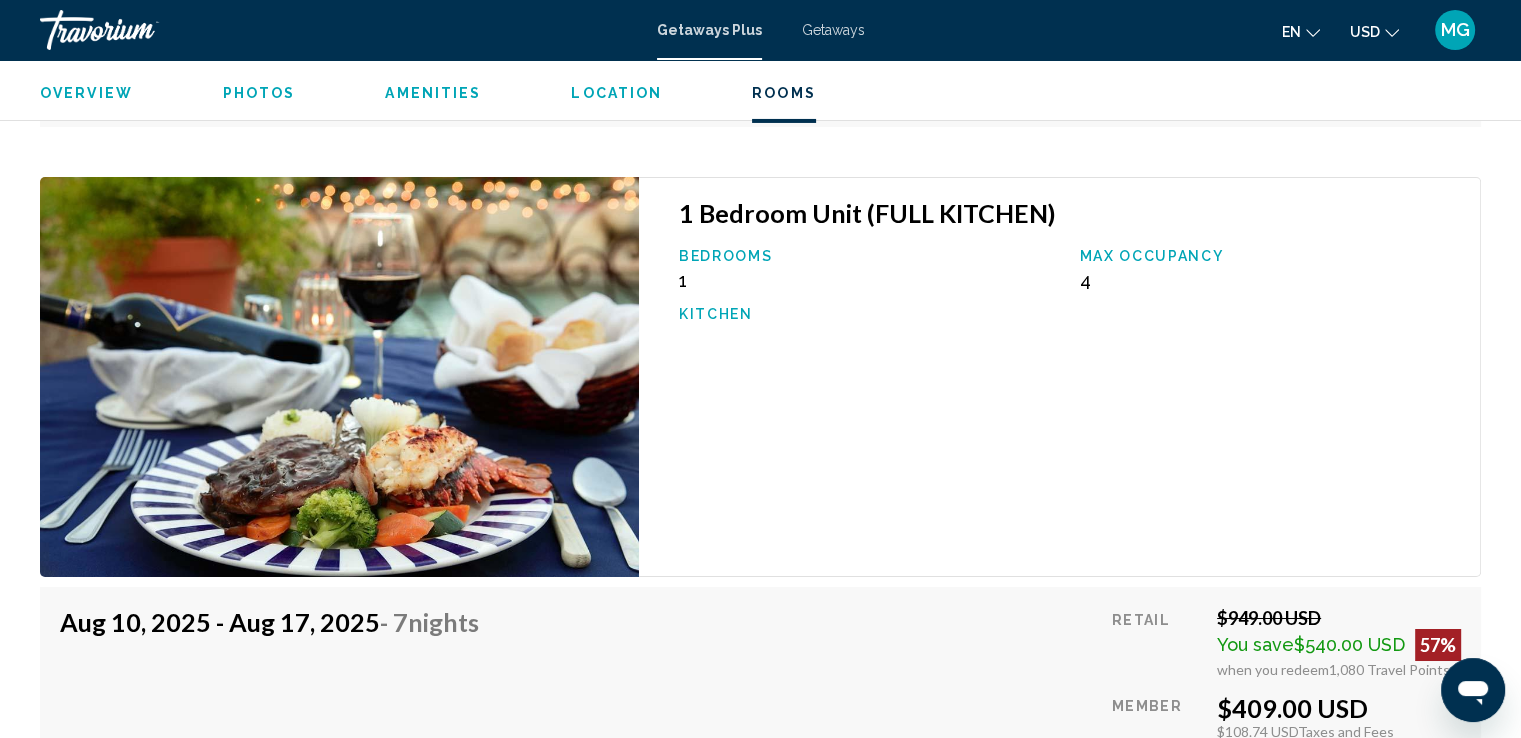 scroll, scrollTop: 7022, scrollLeft: 0, axis: vertical 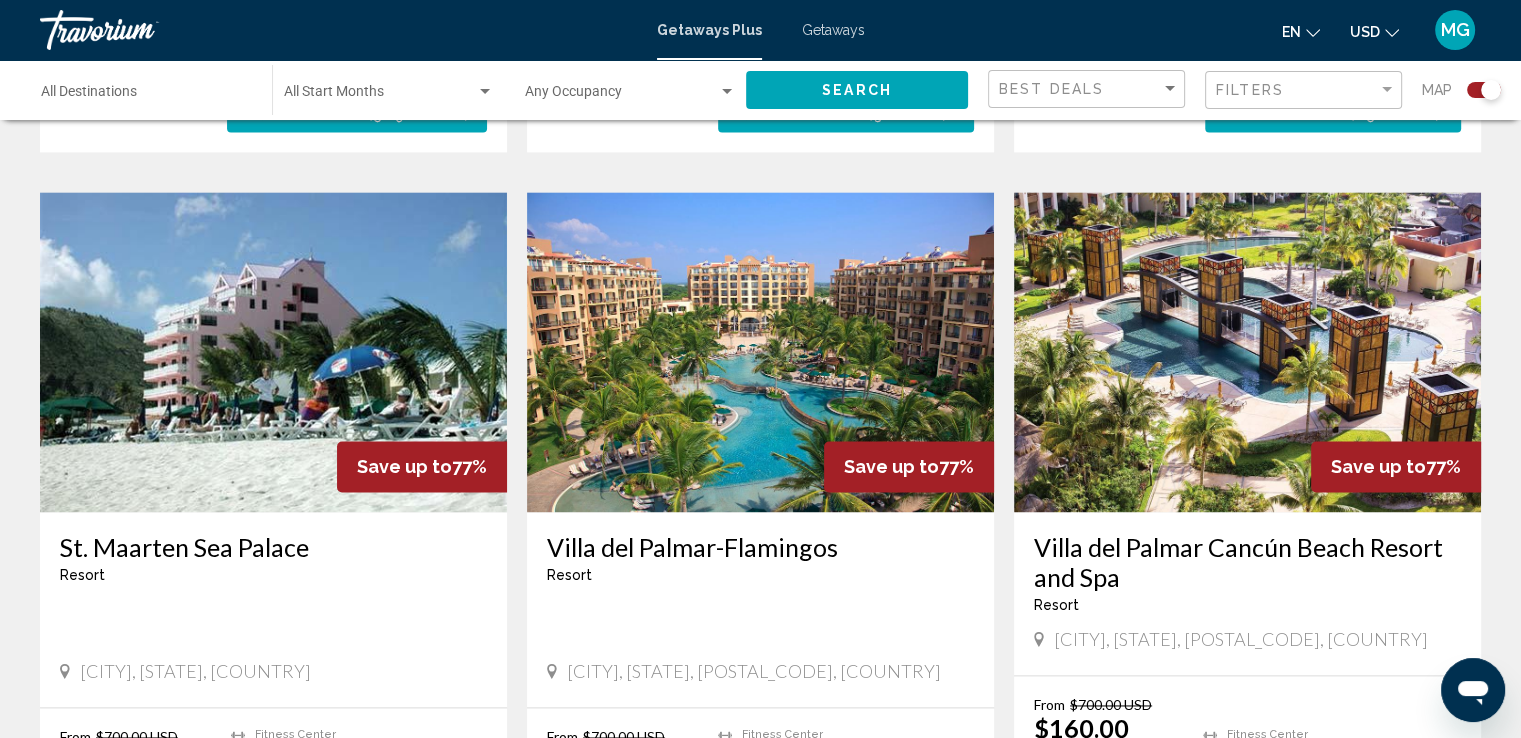 click at bounding box center [760, 352] 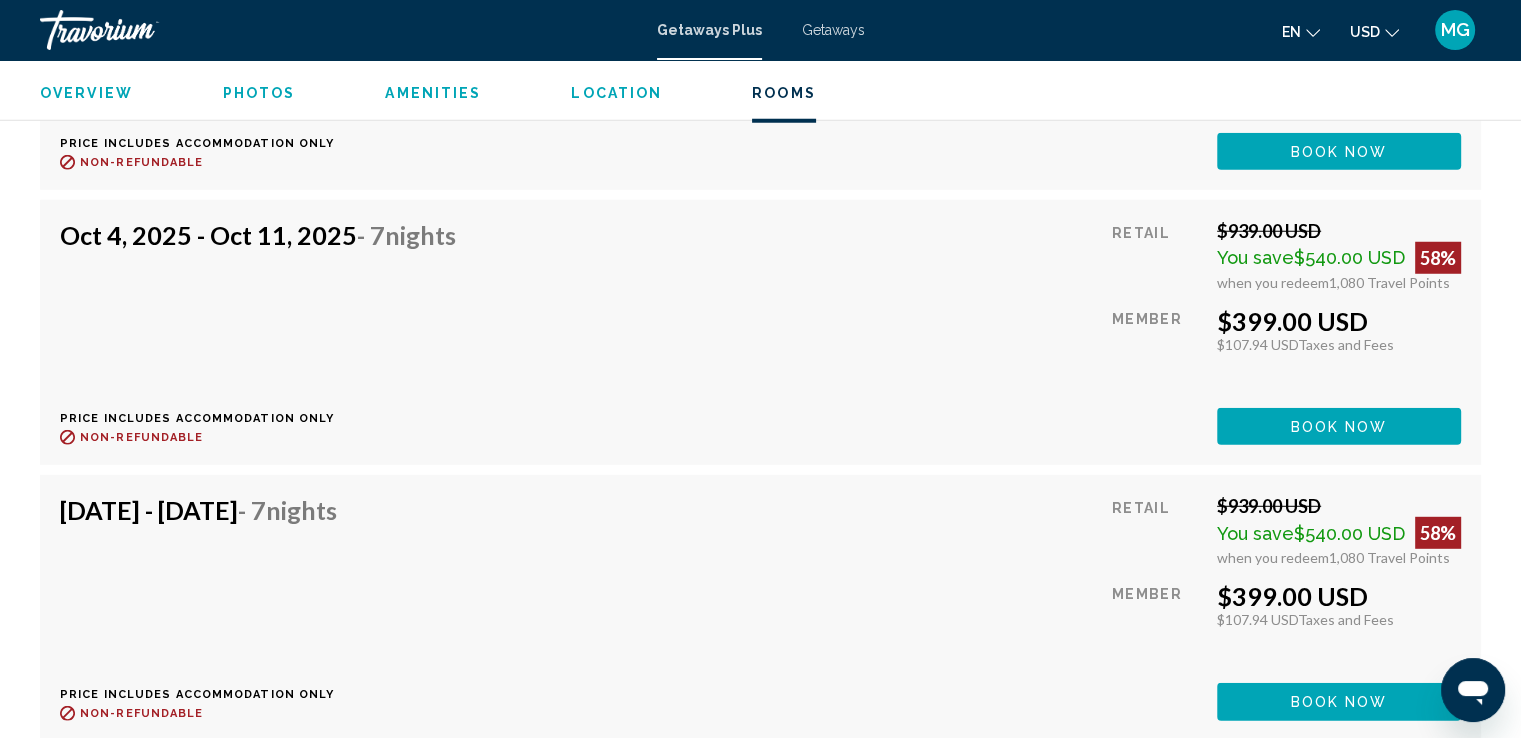 scroll, scrollTop: 5500, scrollLeft: 0, axis: vertical 